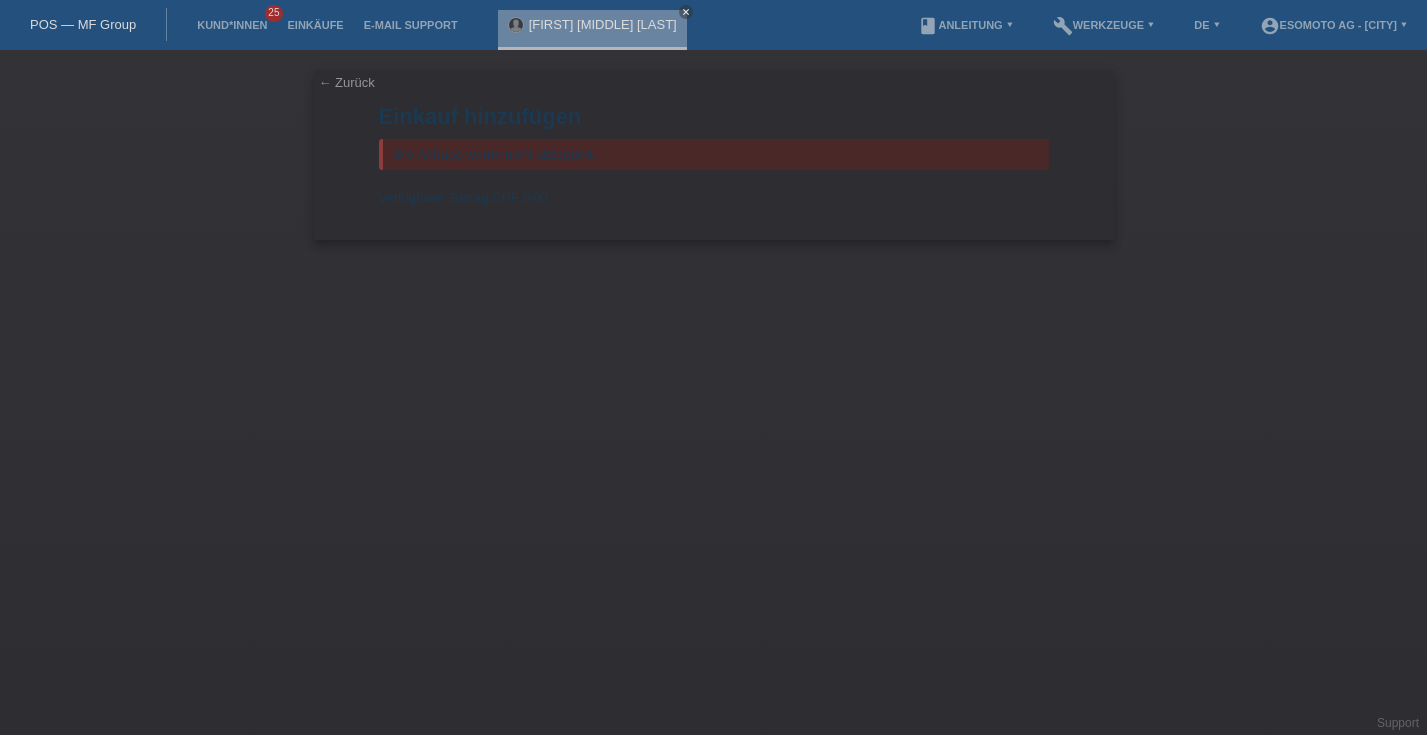 scroll, scrollTop: 0, scrollLeft: 0, axis: both 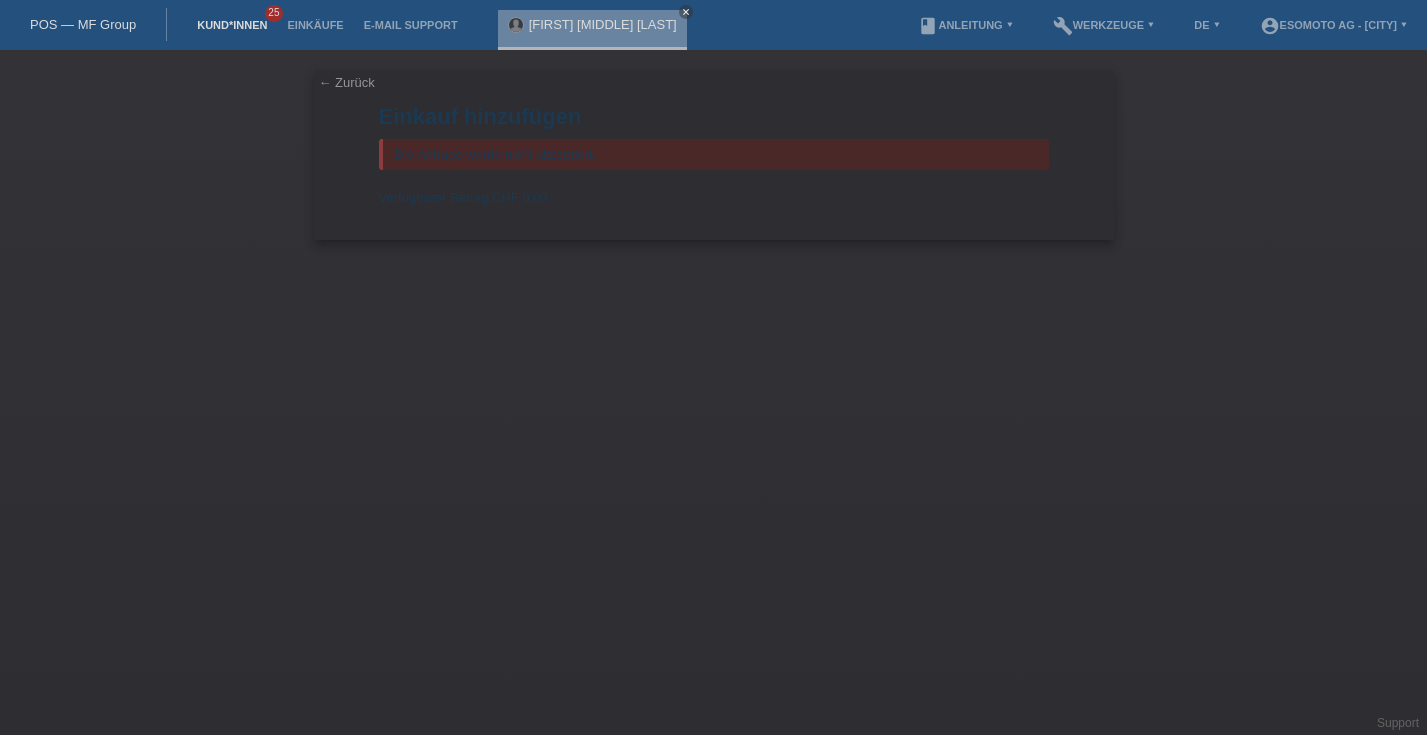 click on "Kund*innen" at bounding box center (232, 25) 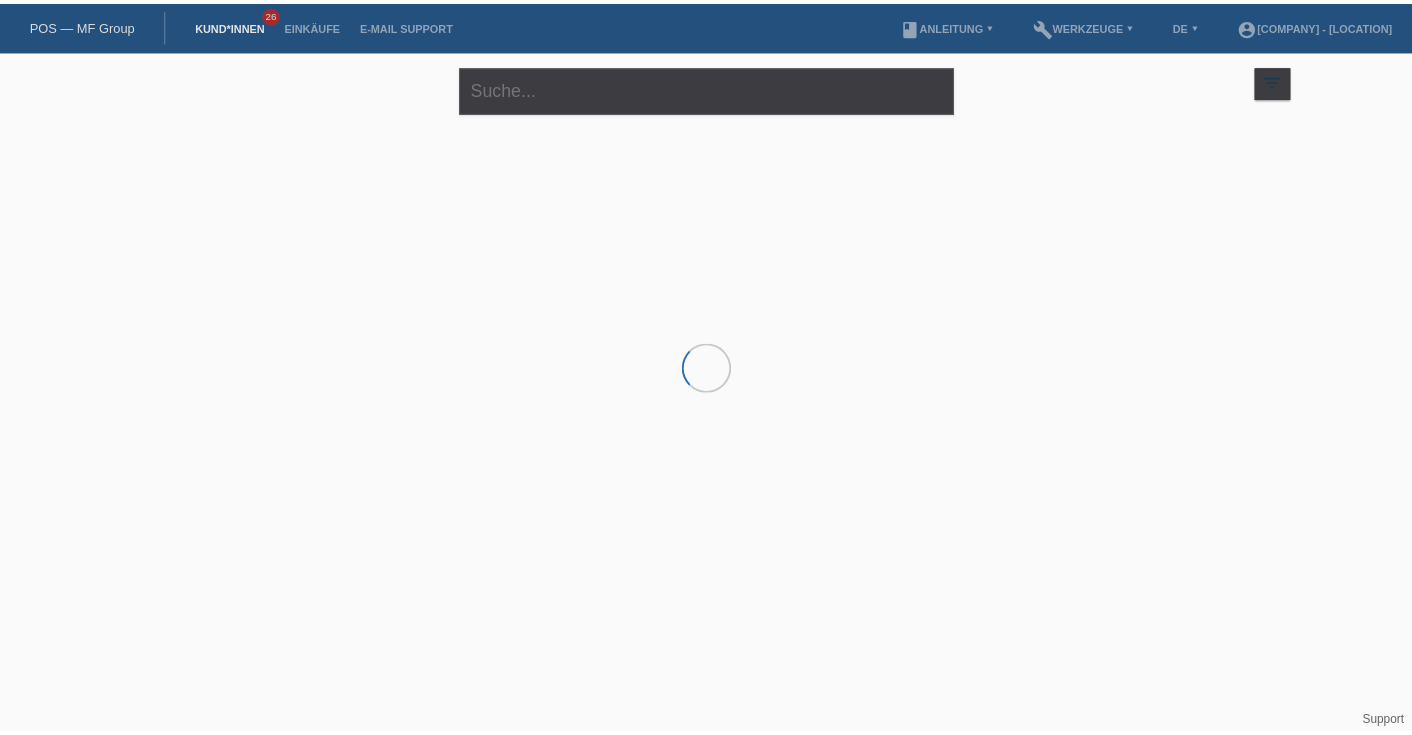scroll, scrollTop: 0, scrollLeft: 0, axis: both 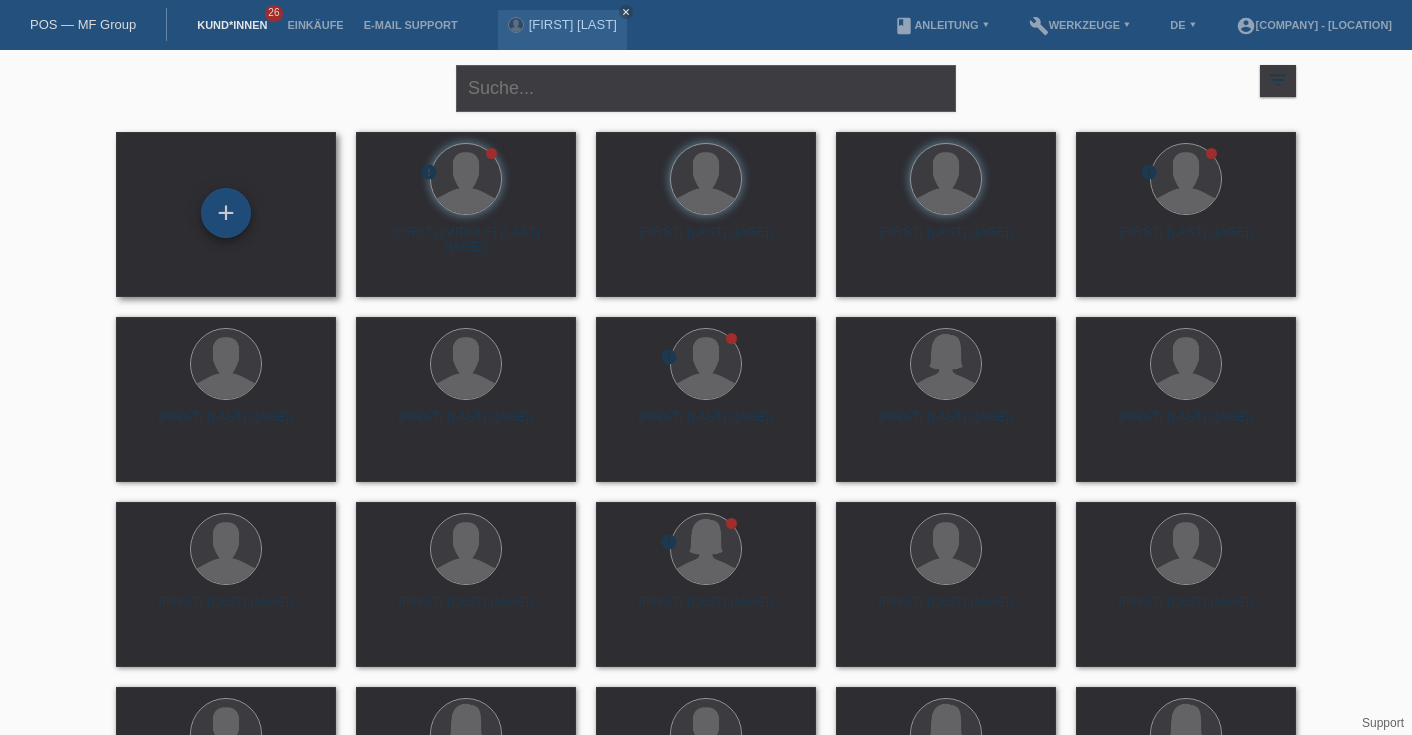click on "+" at bounding box center (226, 213) 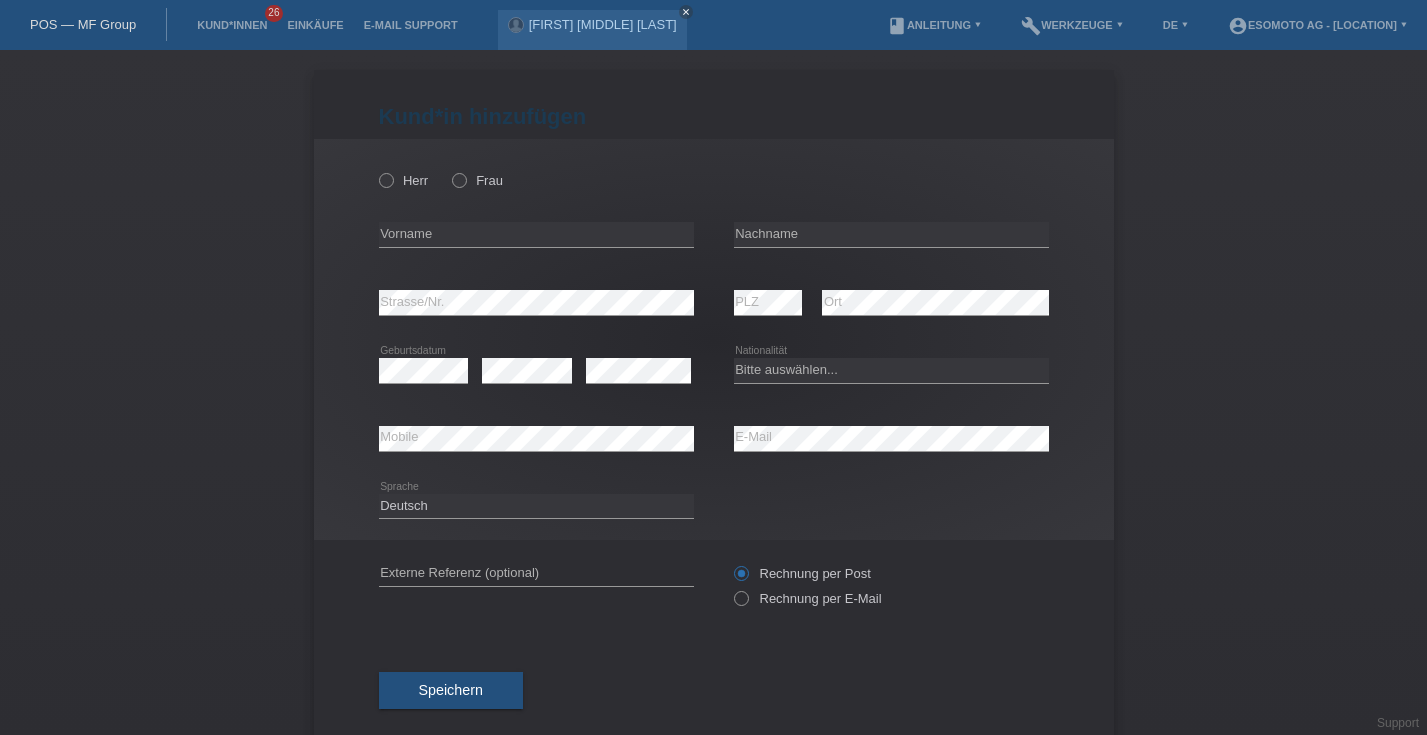 scroll, scrollTop: 0, scrollLeft: 0, axis: both 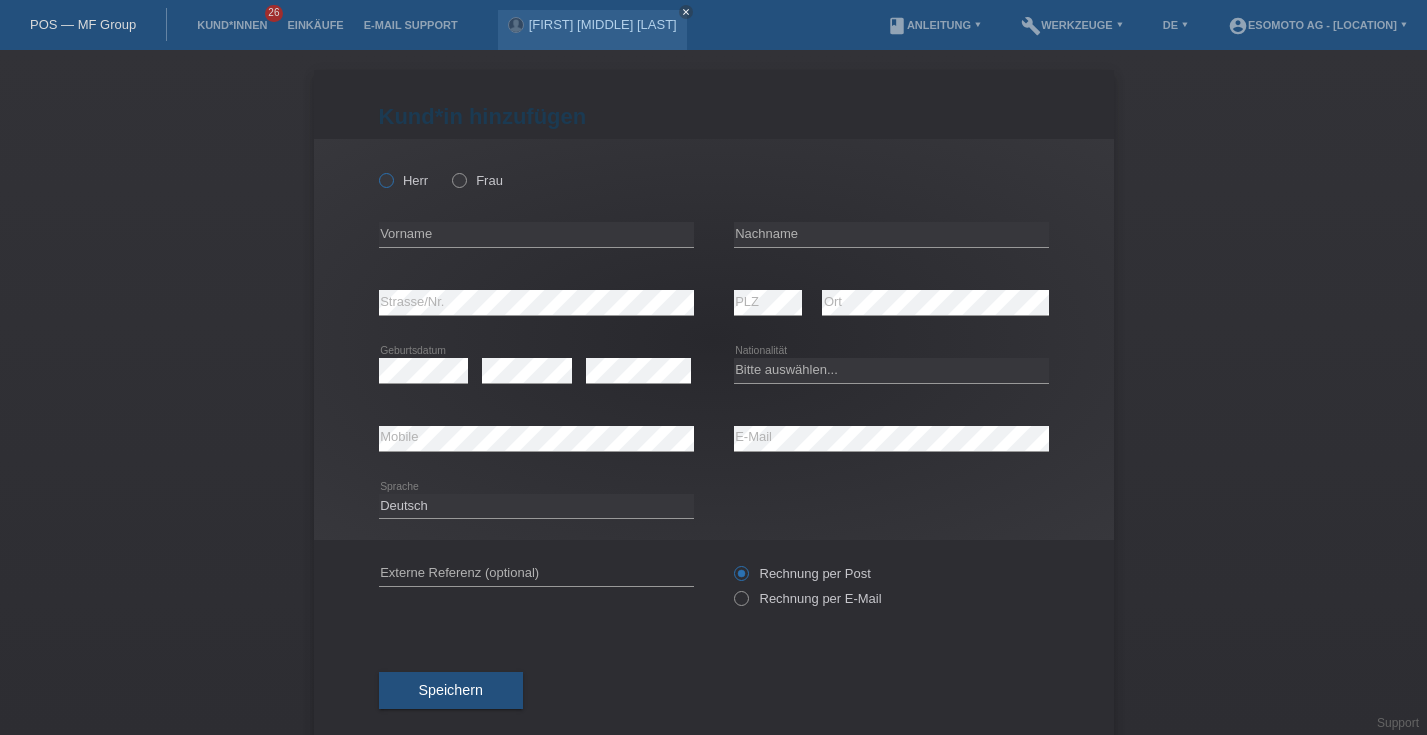click at bounding box center (375, 170) 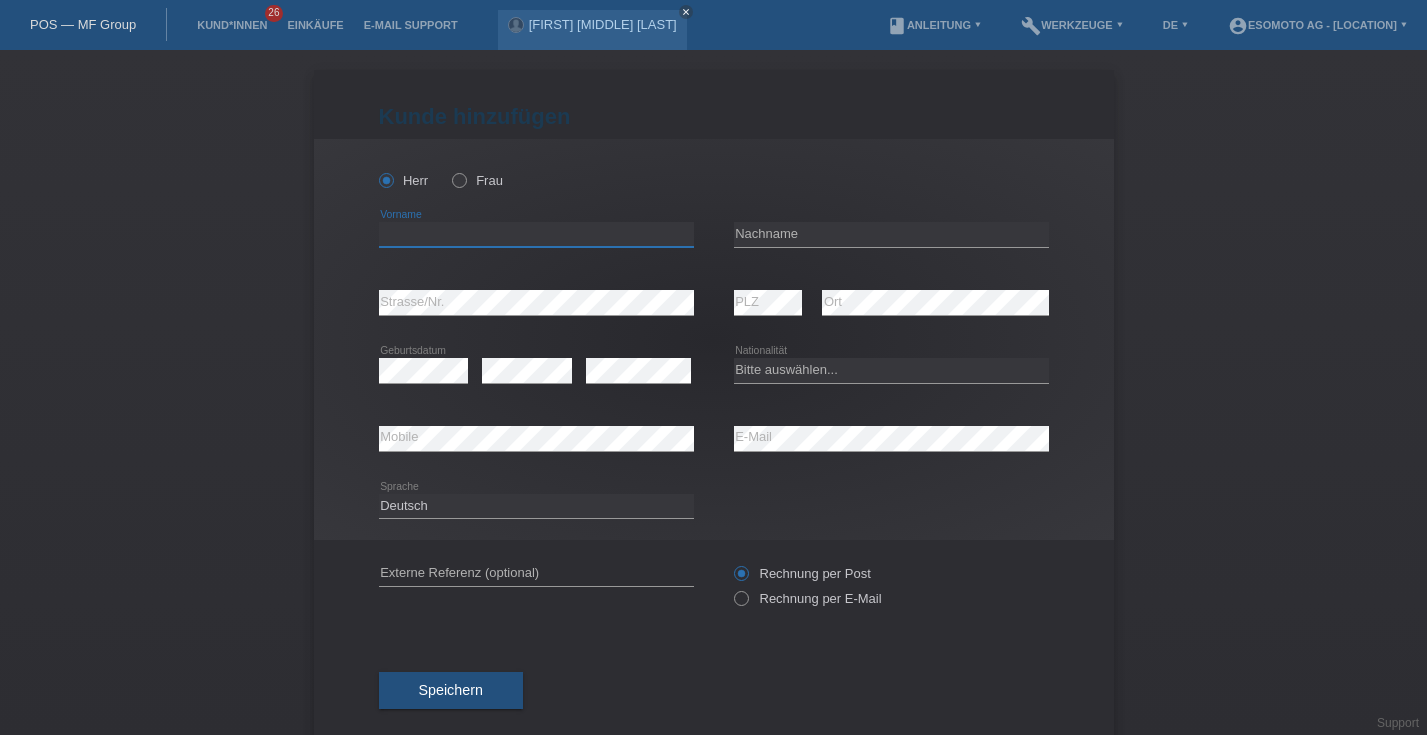 click at bounding box center [536, 234] 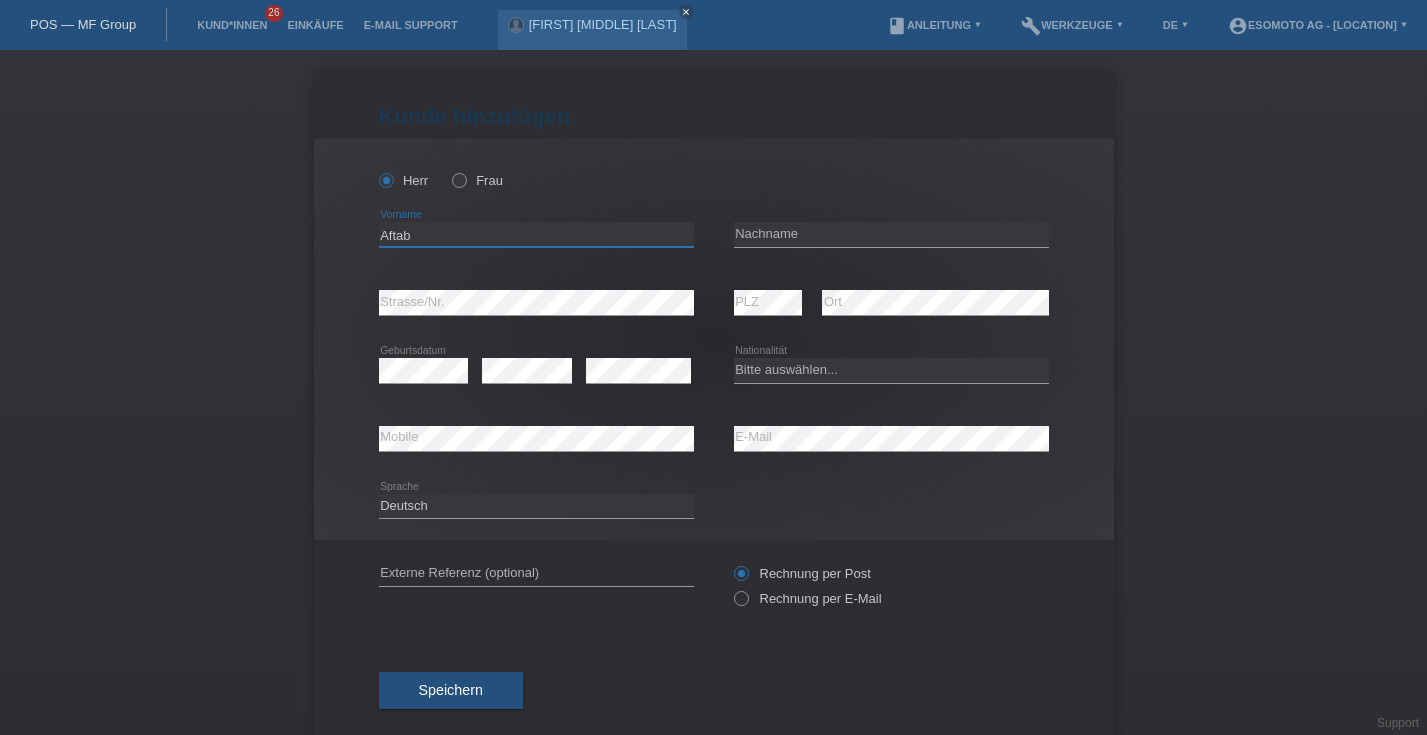 type on "Aftab" 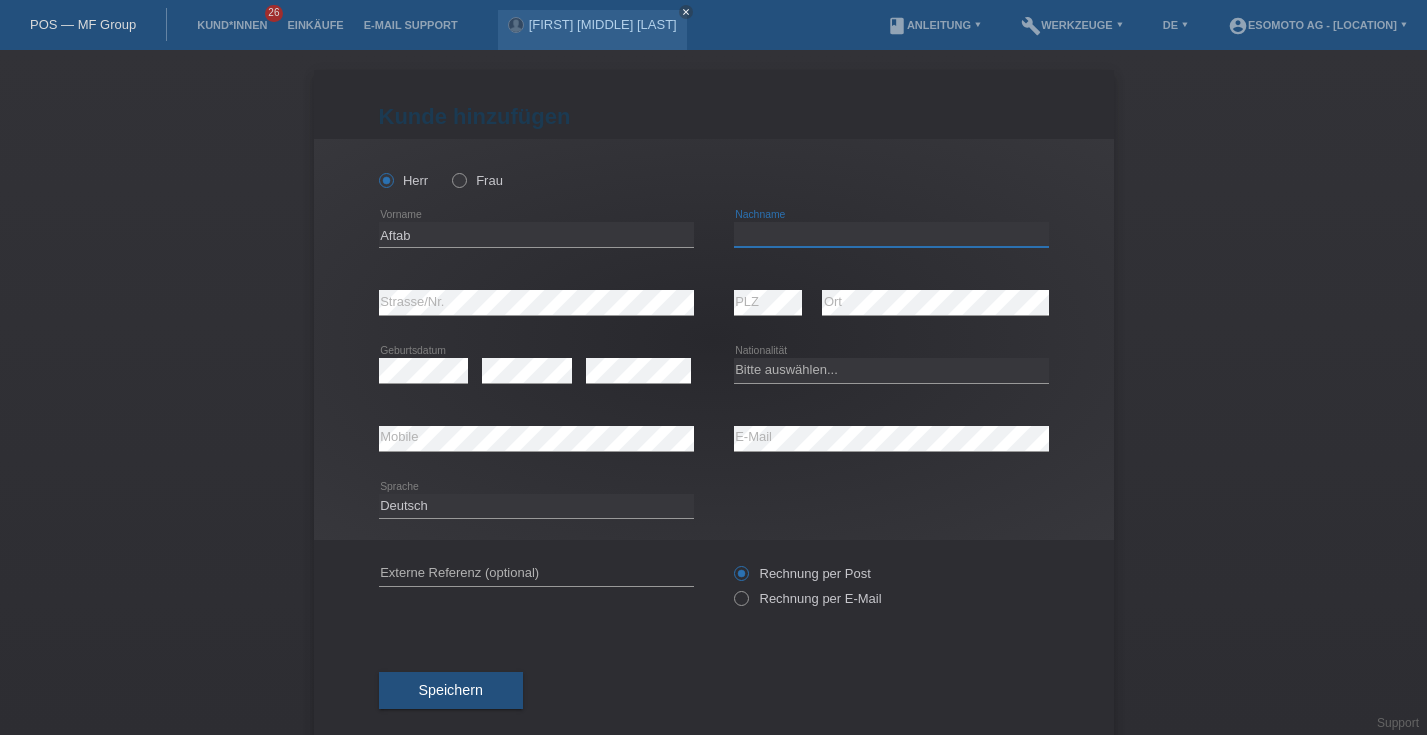 click at bounding box center (891, 234) 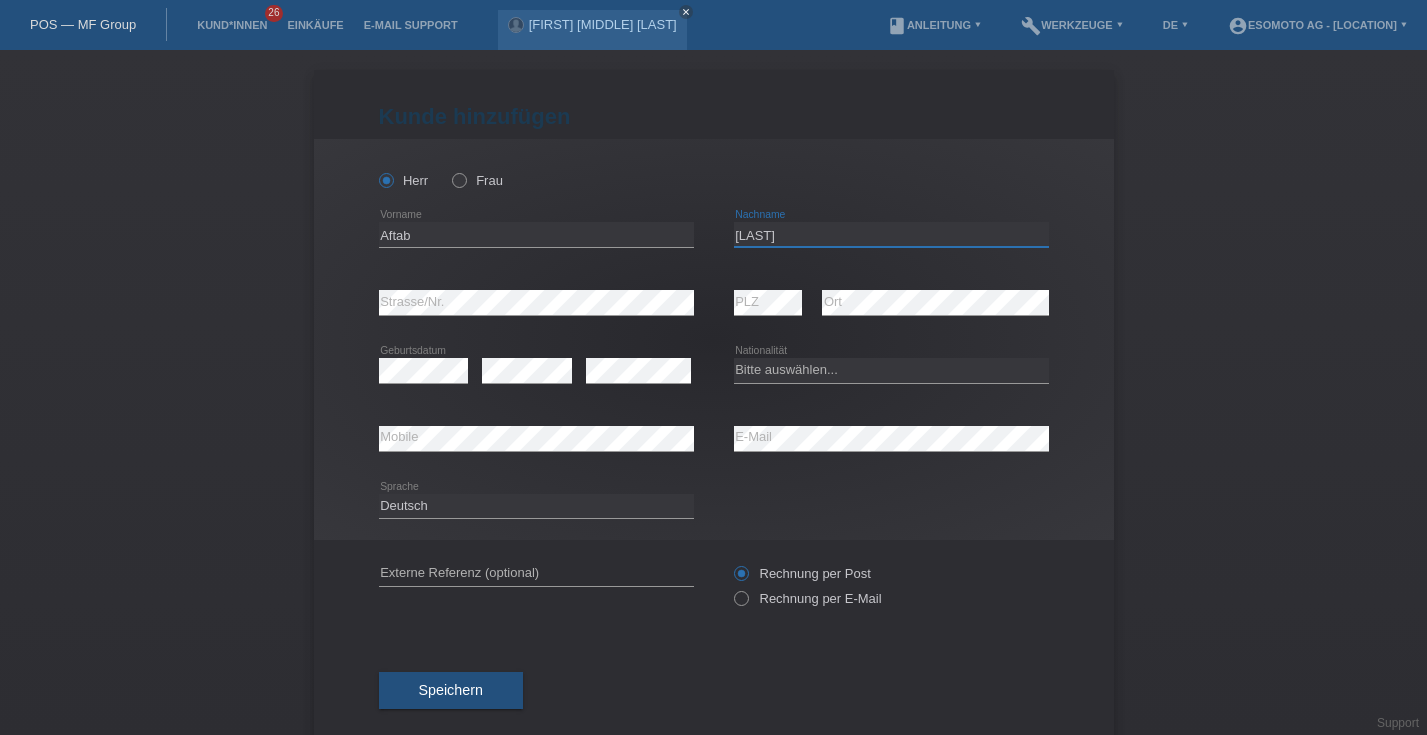 type on "Hossain" 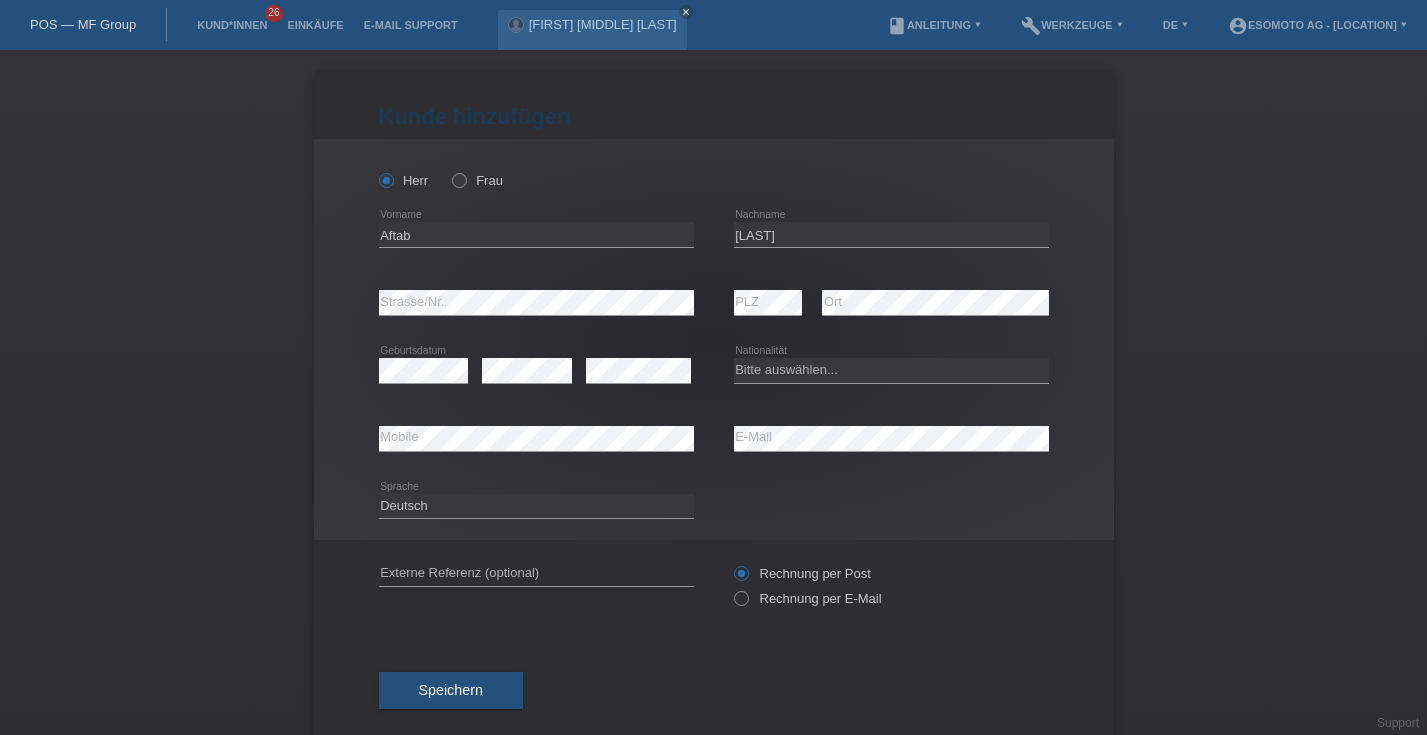 click on "error
Mobile" at bounding box center (536, 439) 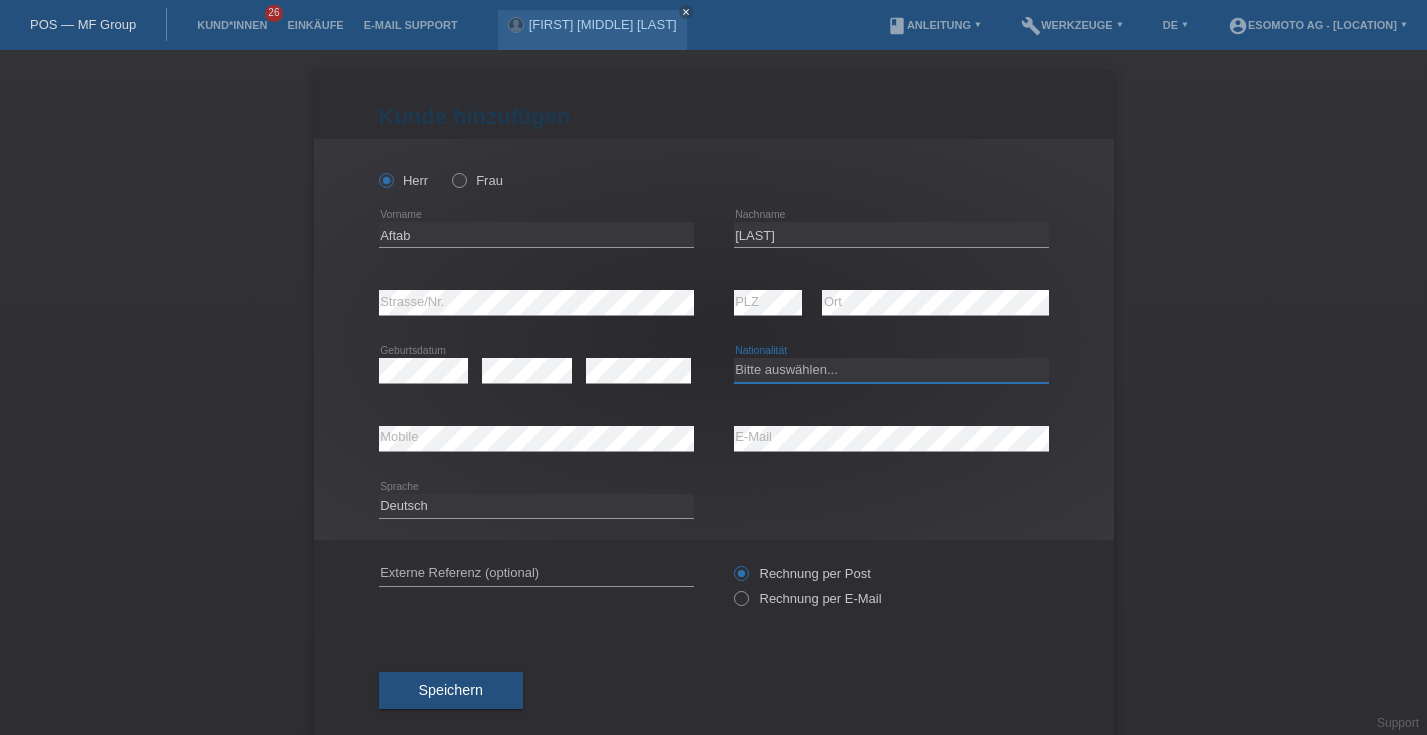 click on "Bitte auswählen...
Schweiz
Deutschland
Liechtenstein
Österreich
------------
Afghanistan
Ägypten
Åland
Albanien
Algerien" at bounding box center [891, 370] 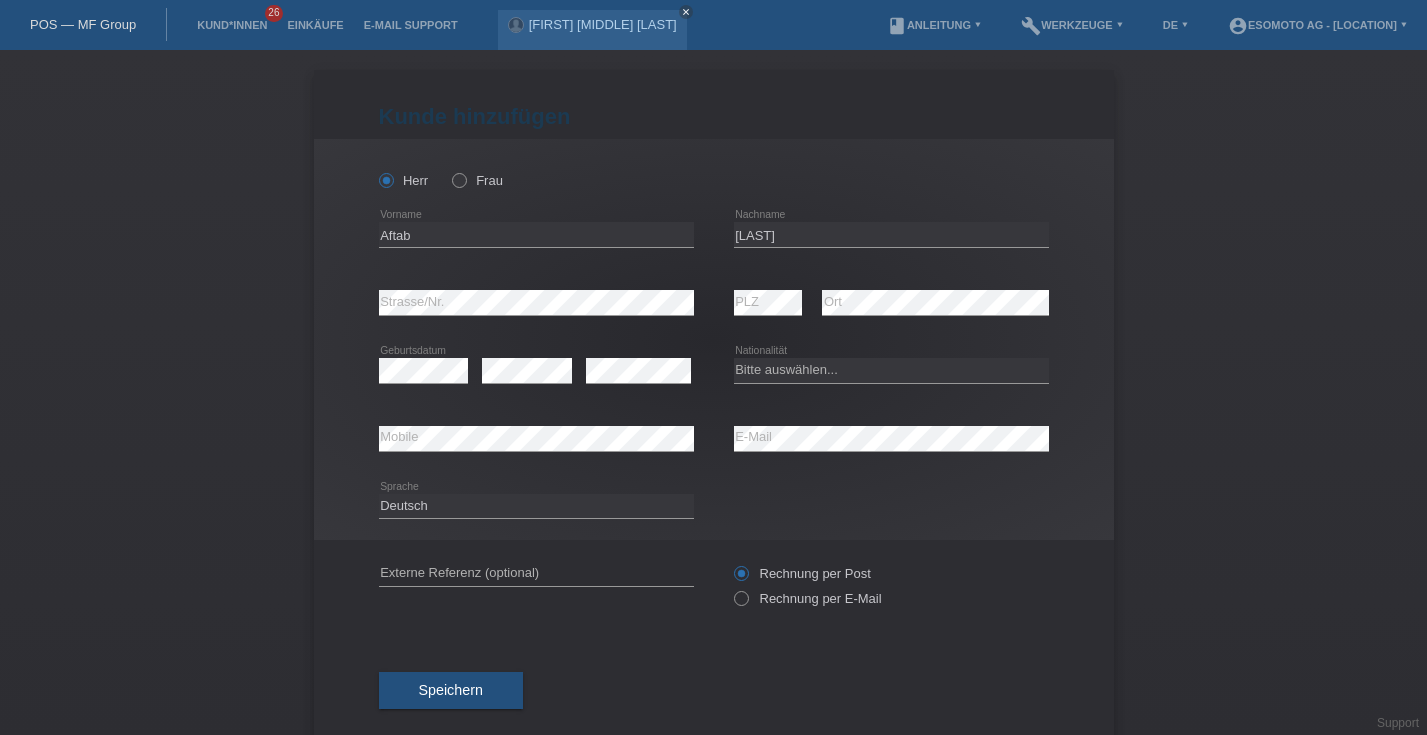 click on "error
Mobile" at bounding box center (536, 439) 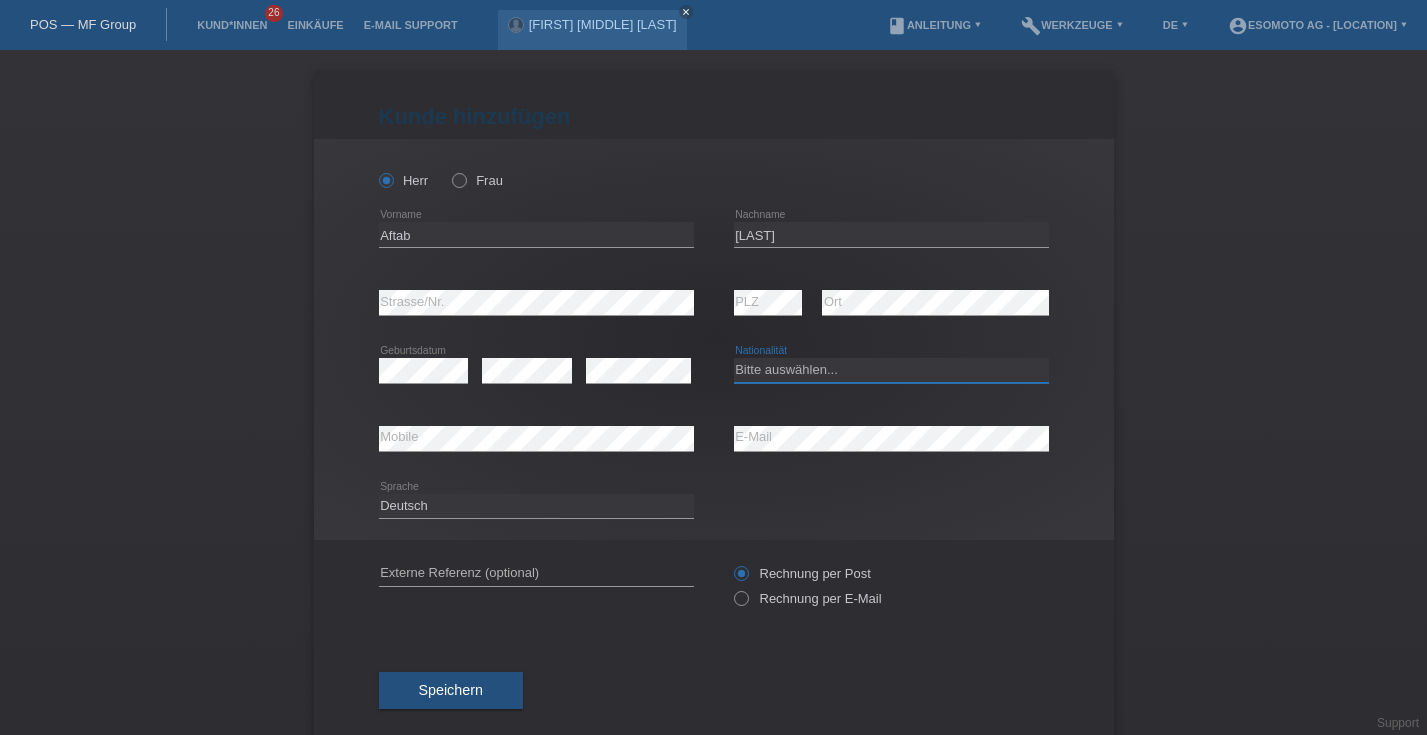 click on "Bitte auswählen...
Schweiz
Deutschland
Liechtenstein
Österreich
------------
Afghanistan
Ägypten
Åland
Albanien
Algerien" at bounding box center (891, 370) 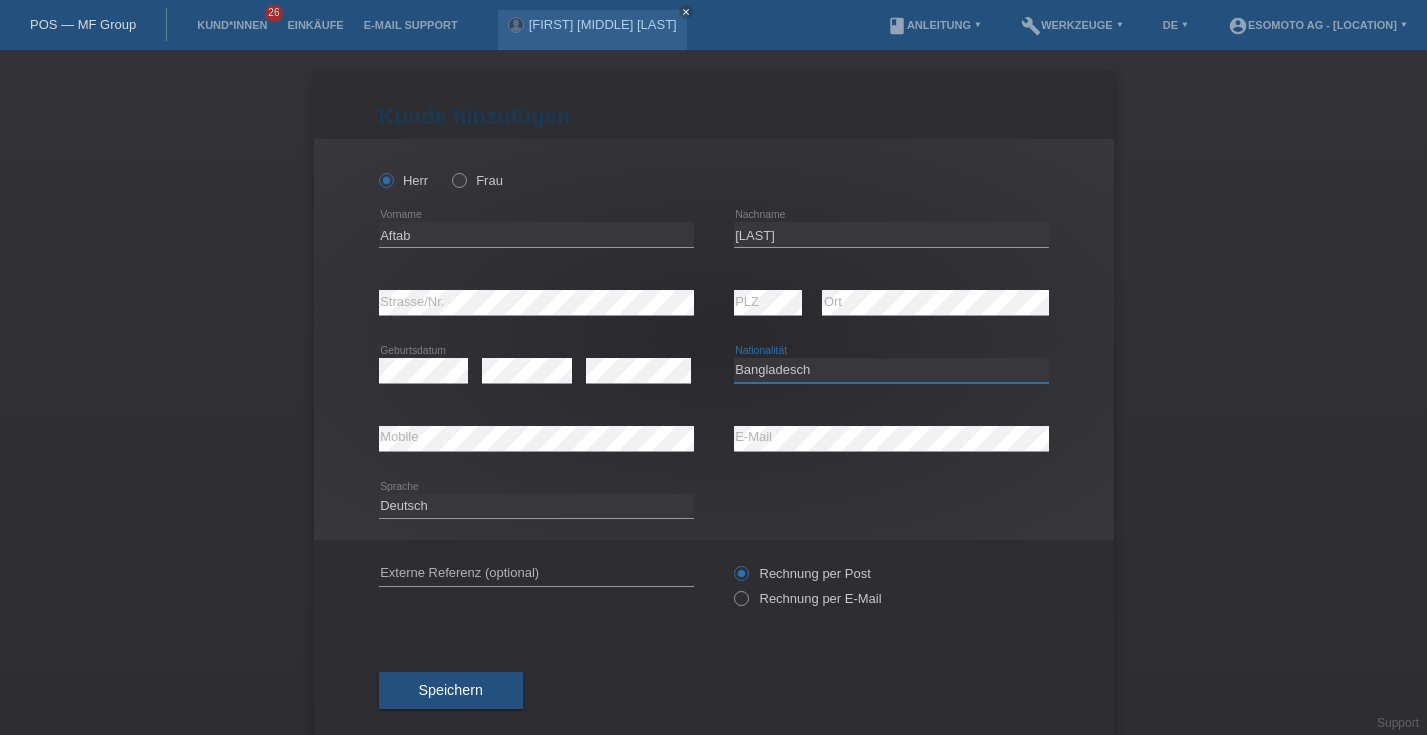 click on "Bitte auswählen...
Schweiz
Deutschland
Liechtenstein
Österreich
------------
Afghanistan
Ägypten
Åland
Albanien
Algerien" at bounding box center (891, 370) 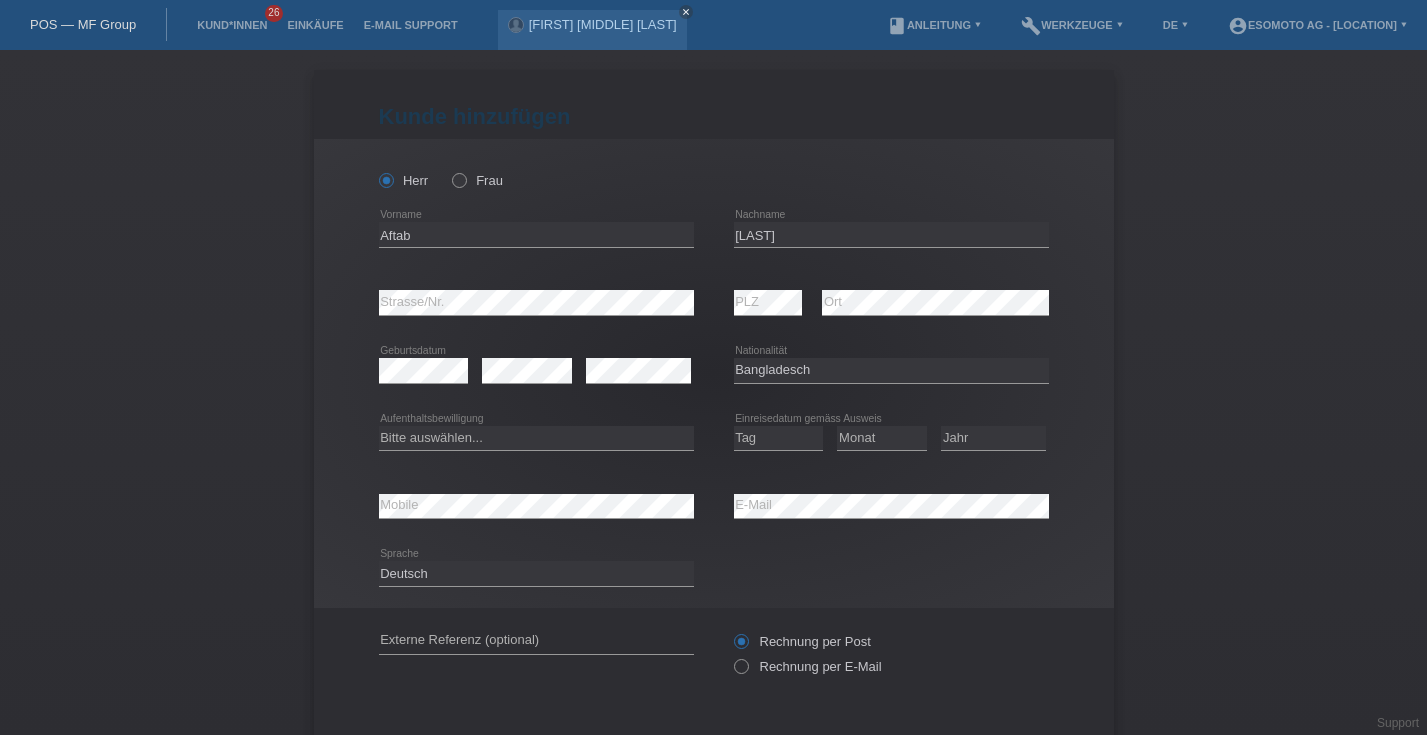 click on "error
Ort" at bounding box center [935, 303] 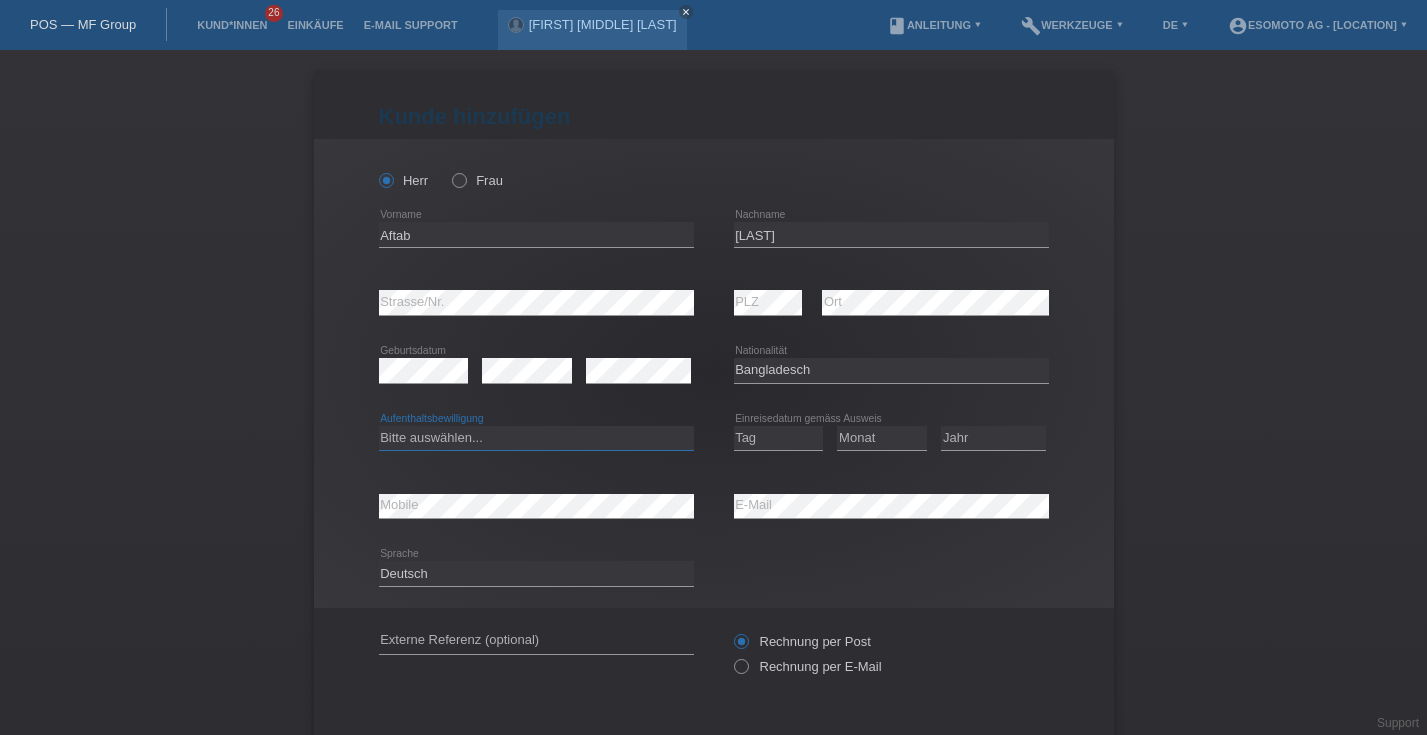 click on "Bitte auswählen...
C
B
B - Flüchtlingsstatus
Andere" at bounding box center [536, 438] 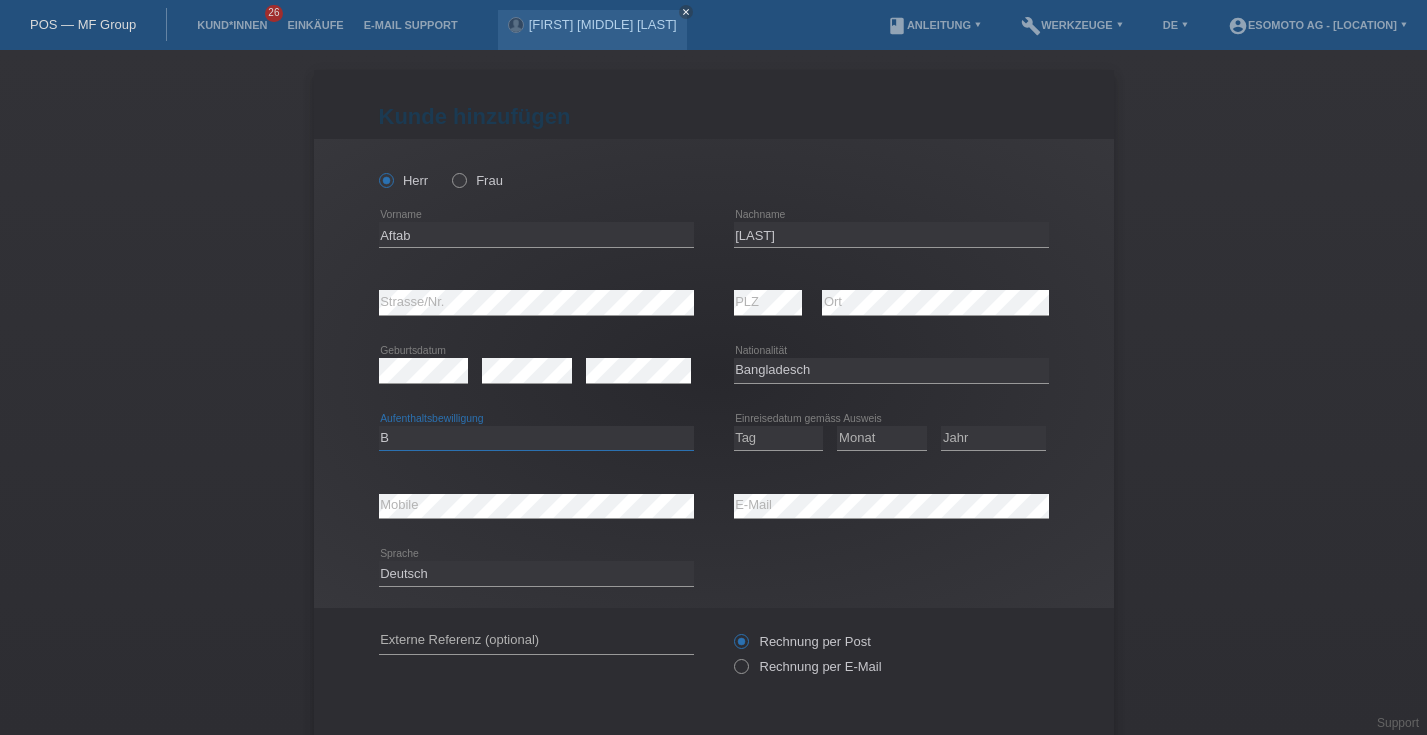click on "Bitte auswählen...
C
B
B - Flüchtlingsstatus
Andere" at bounding box center (536, 438) 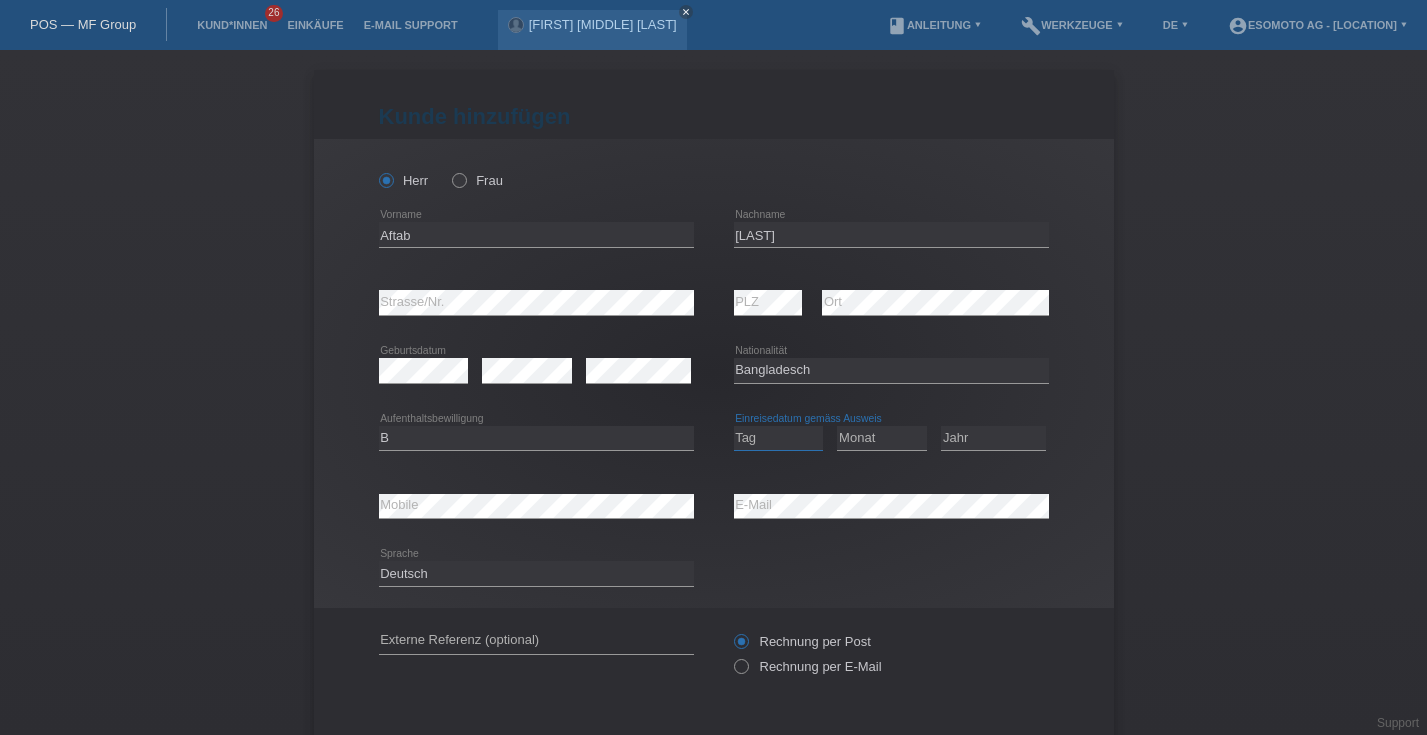 click on "Tag
01
02
03
04
05
06
07
08
09
10 11" at bounding box center [779, 438] 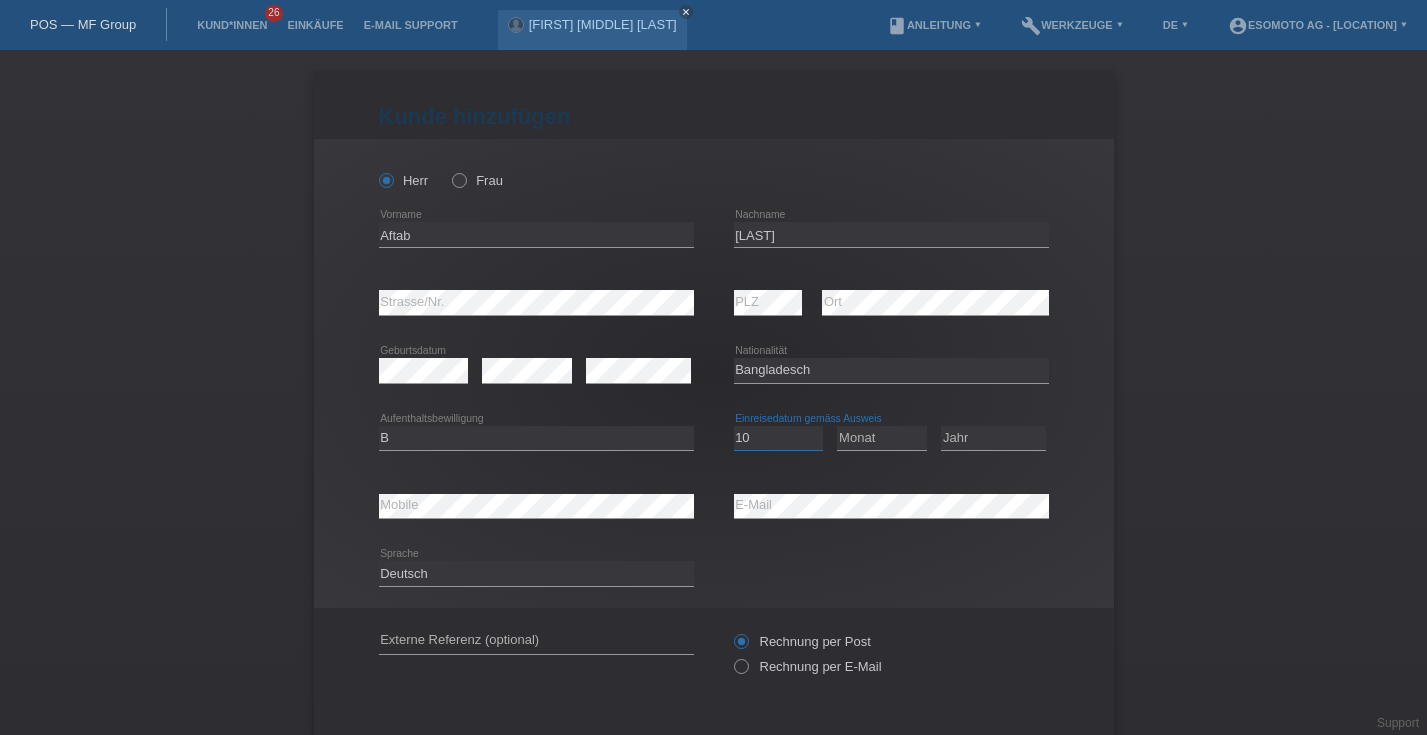click on "Tag
01
02
03
04
05
06
07
08
09
10 11" at bounding box center (779, 438) 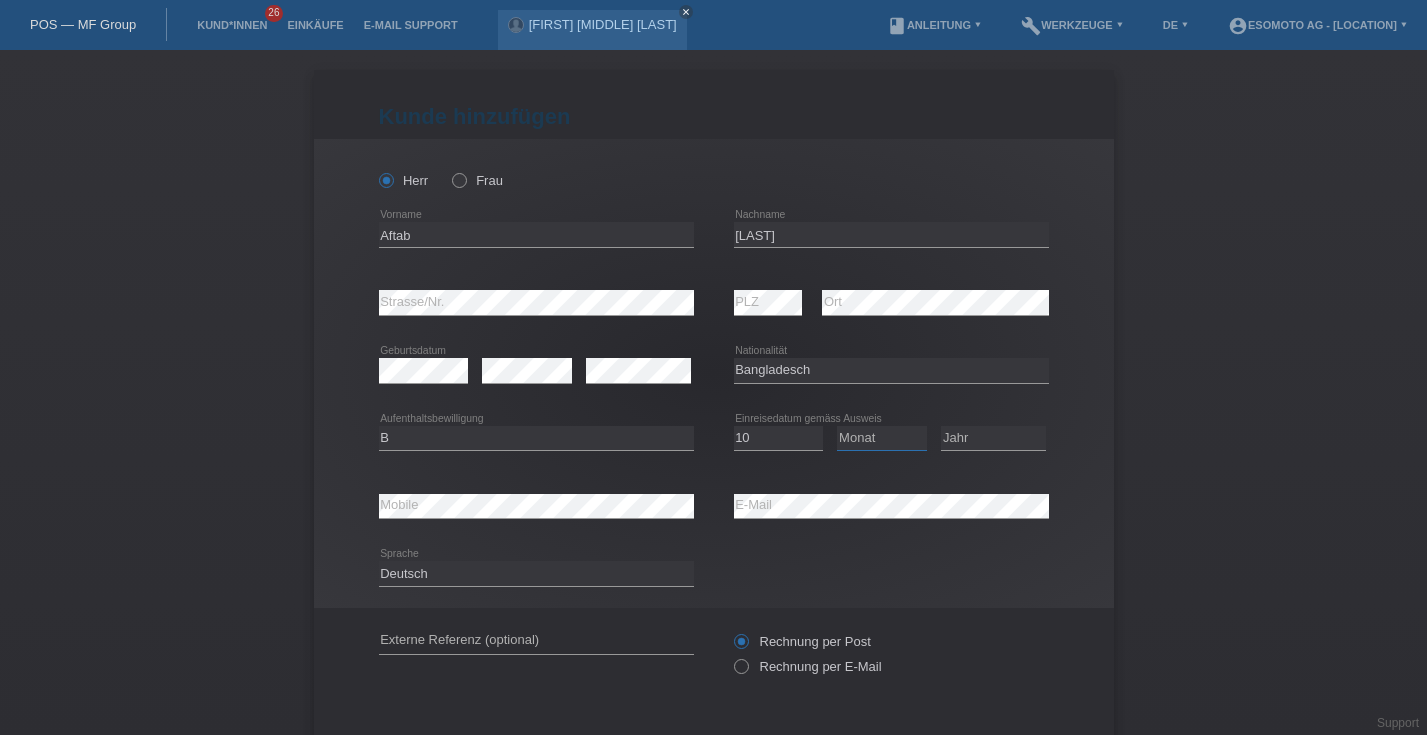 click on "Monat
01
02
03
04
05
06
07
08
09
10 11" at bounding box center [882, 438] 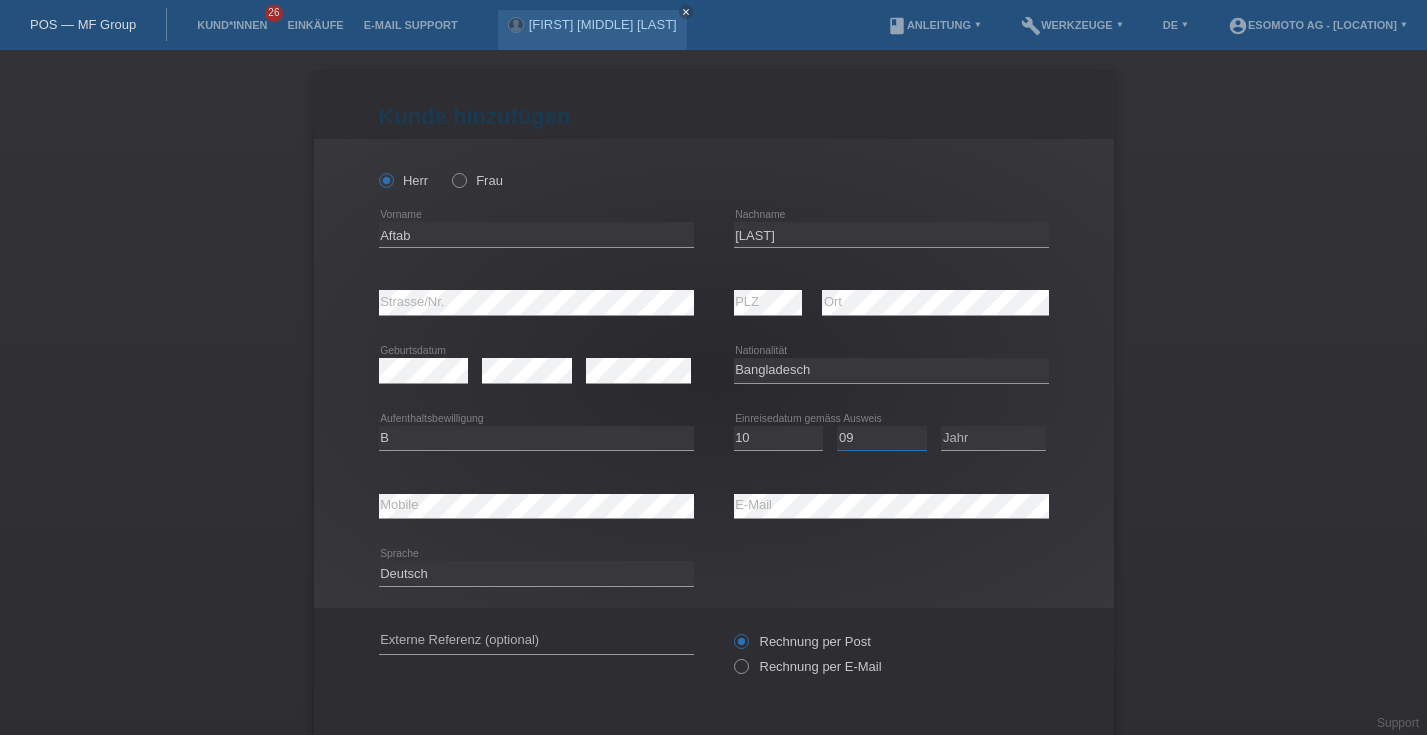 click on "Monat
01
02
03
04
05
06
07
08
09
10 11" at bounding box center [882, 438] 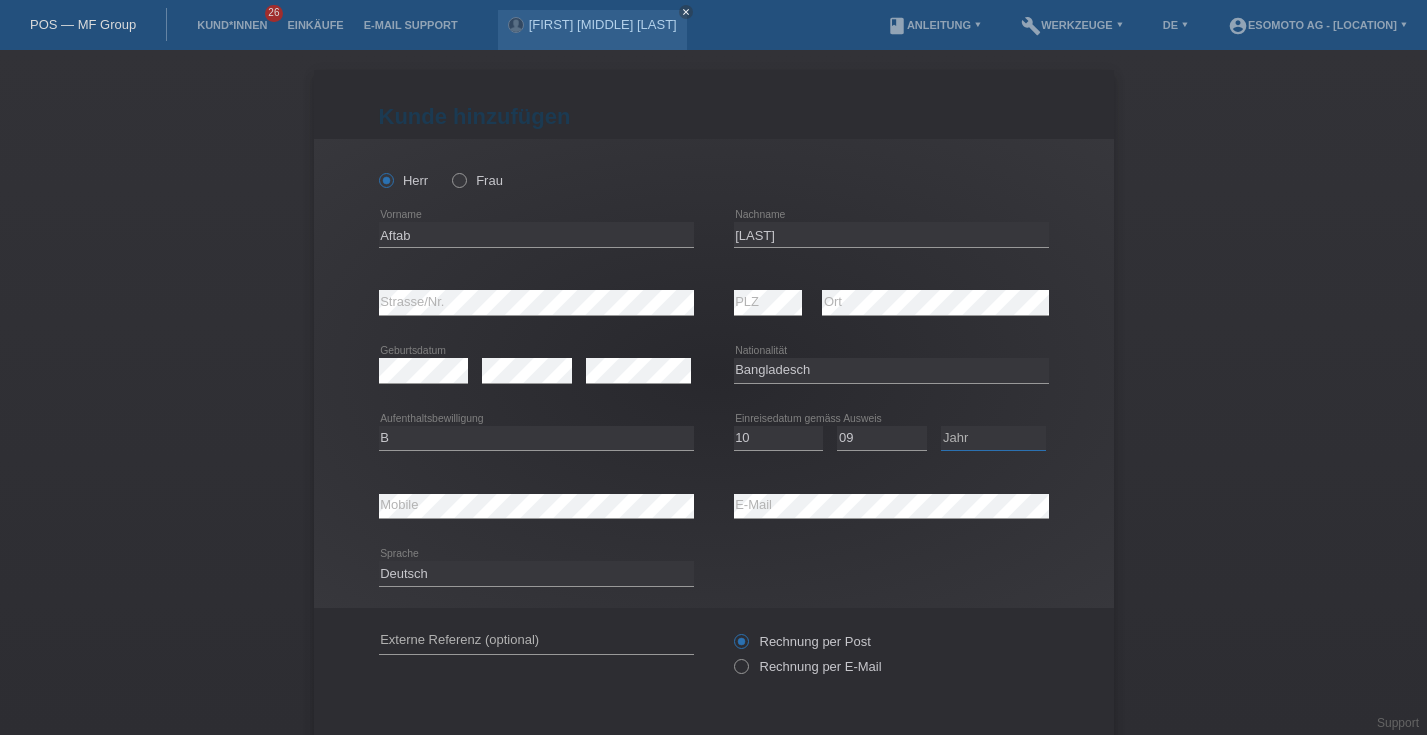 click on "Jahr
2025
2024
2023
2022
2021
2020
2019
2018
2017 2016 2015 2014 2013 2012 2011 2010 2009 2008 2007 2006 2005 2004 2003 2002 2001" at bounding box center [993, 438] 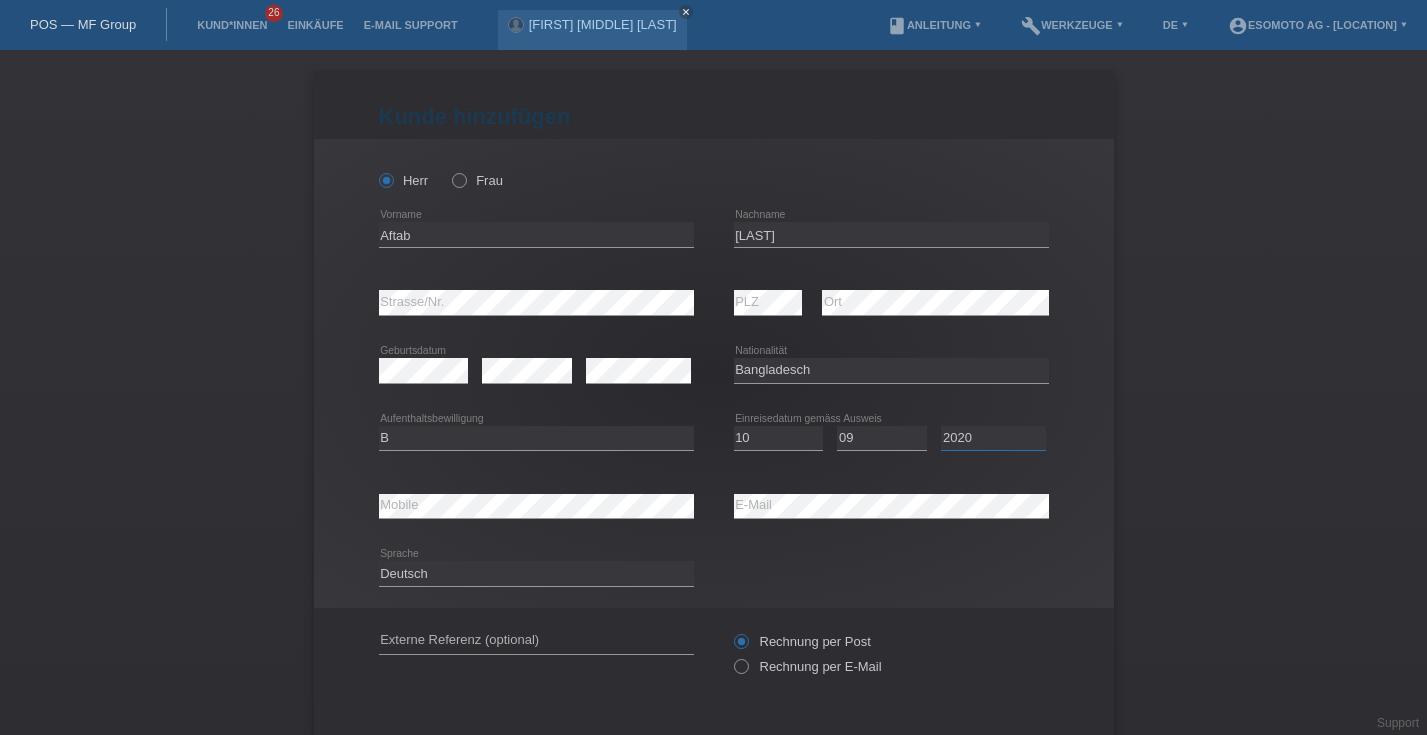 click on "Jahr
2025
2024
2023
2022
2021
2020
2019
2018
2017 2016 2015 2014 2013 2012 2011 2010 2009 2008 2007 2006 2005 2004 2003 2002 2001" at bounding box center [993, 438] 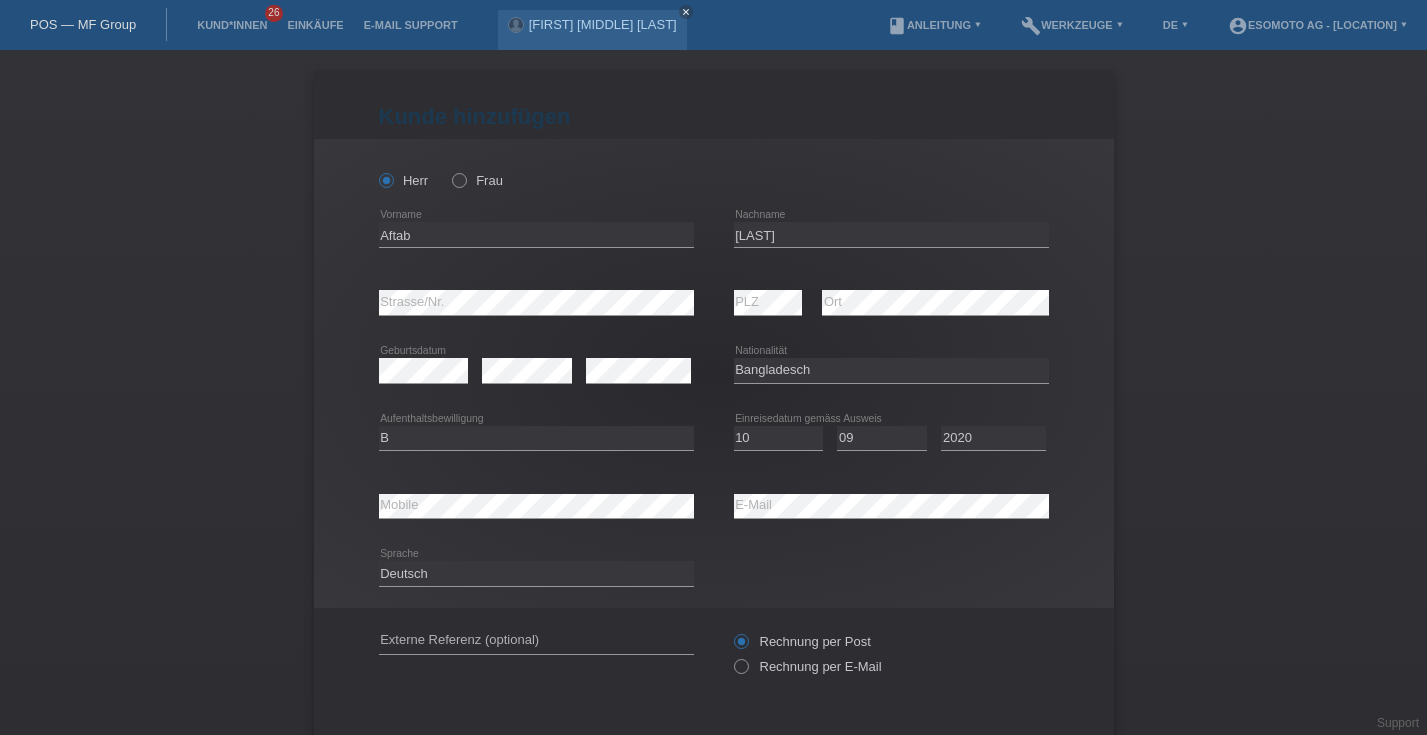 click on "Kund*in hinzufügen
Kunde hinzufügen
Kundin hinzufügen
Herr
Frau
Aftab error Vorname C" at bounding box center [713, 392] 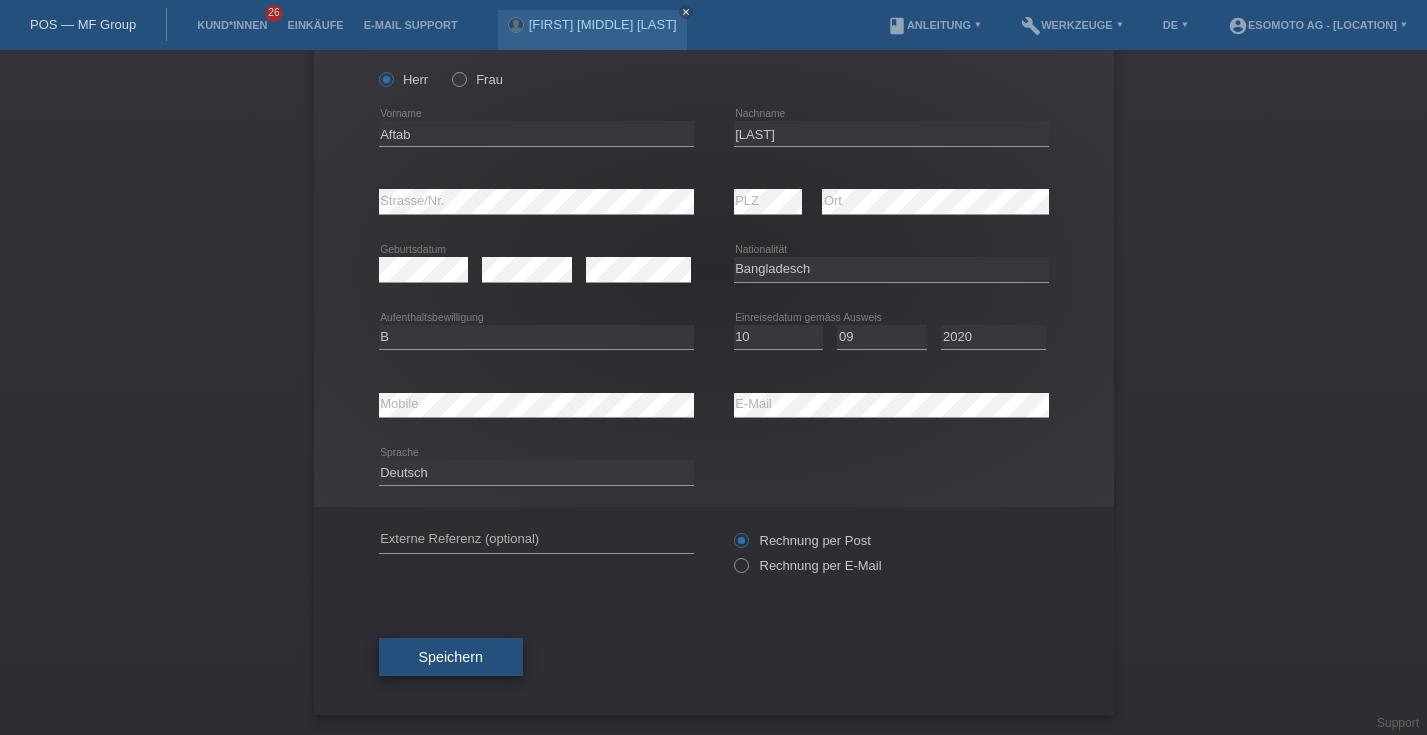 click on "Speichern" at bounding box center [451, 657] 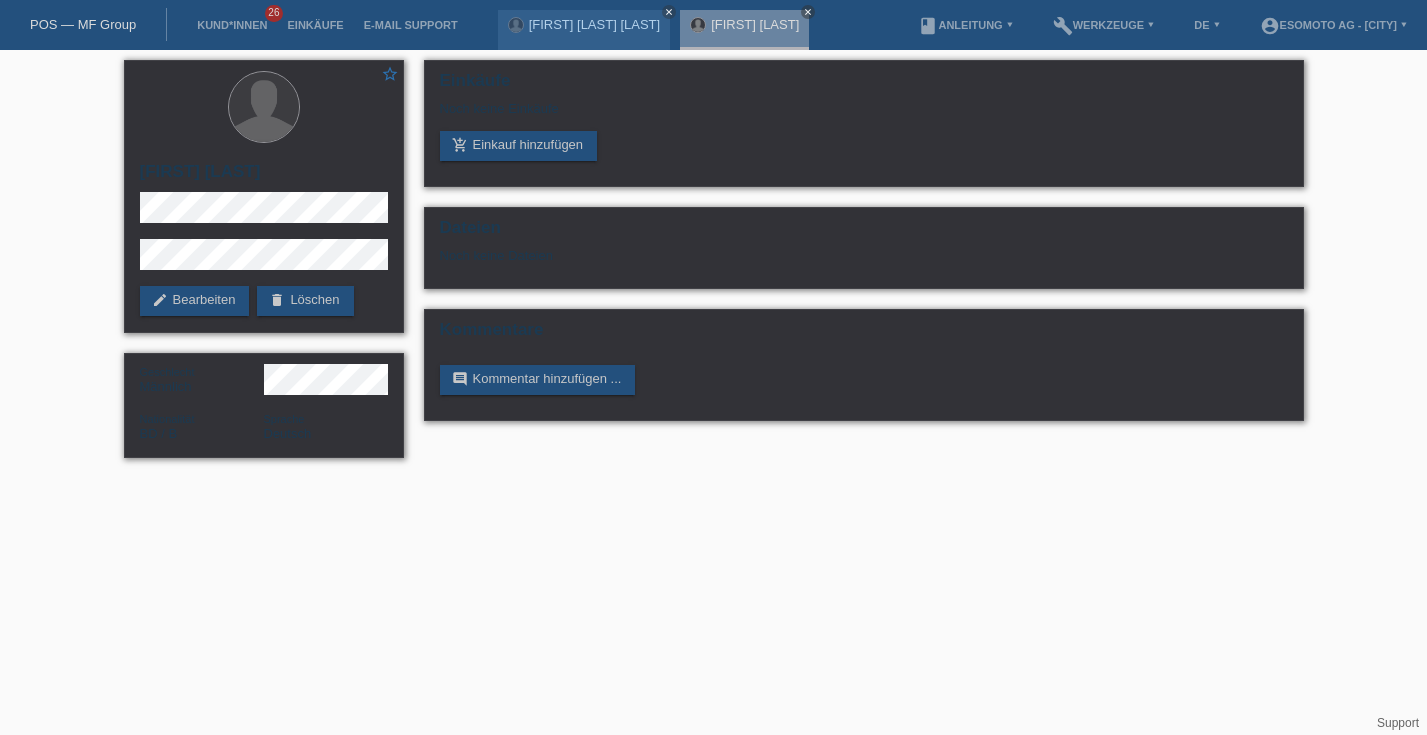 scroll, scrollTop: 0, scrollLeft: 0, axis: both 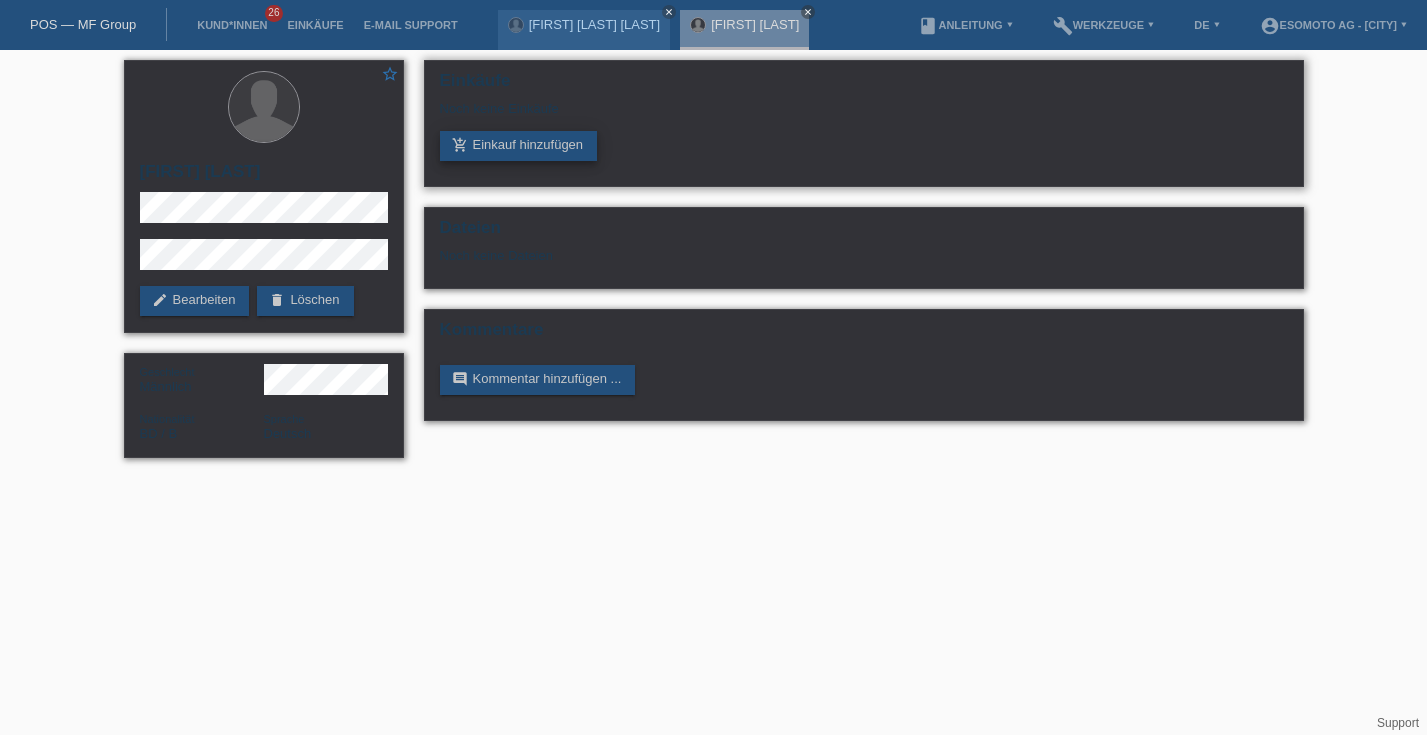 click on "add_shopping_cart  Einkauf hinzufügen" at bounding box center (519, 146) 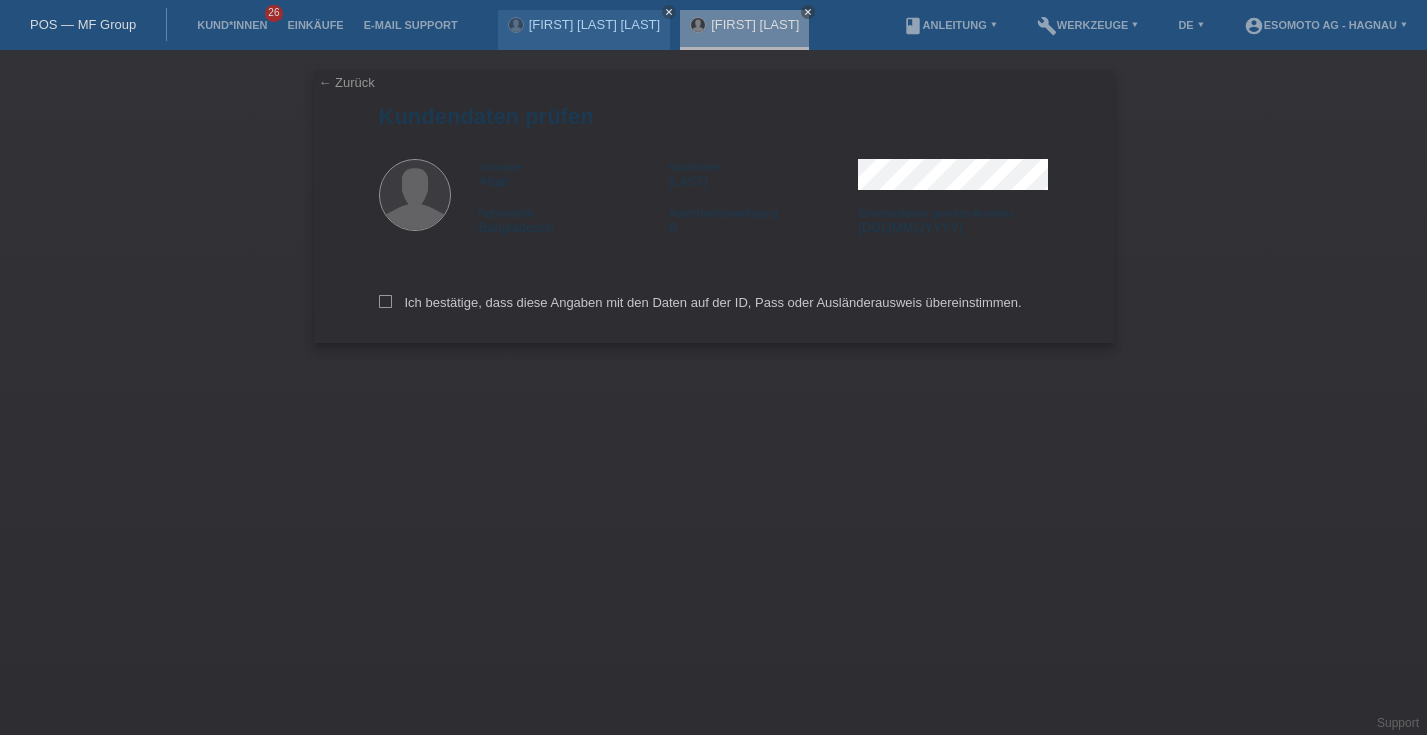 scroll, scrollTop: 0, scrollLeft: 0, axis: both 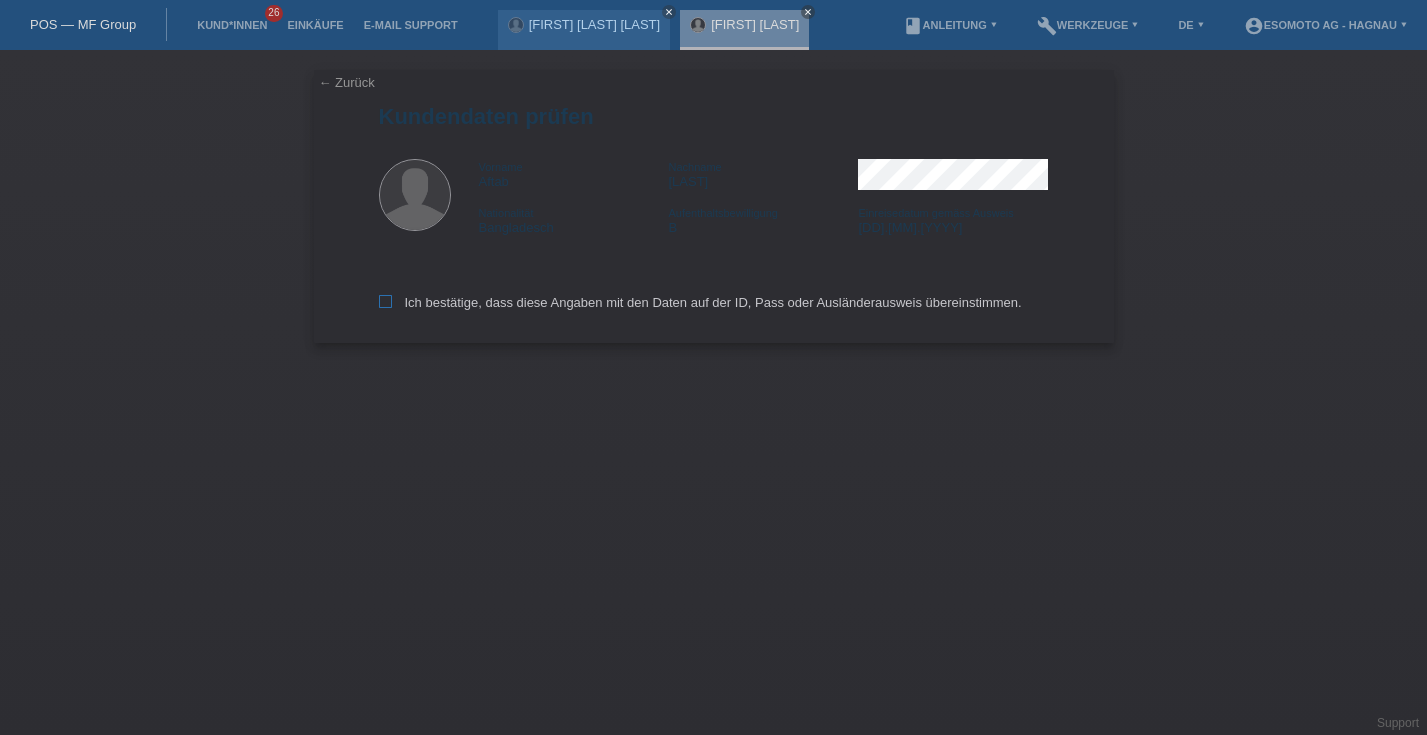 click at bounding box center [385, 301] 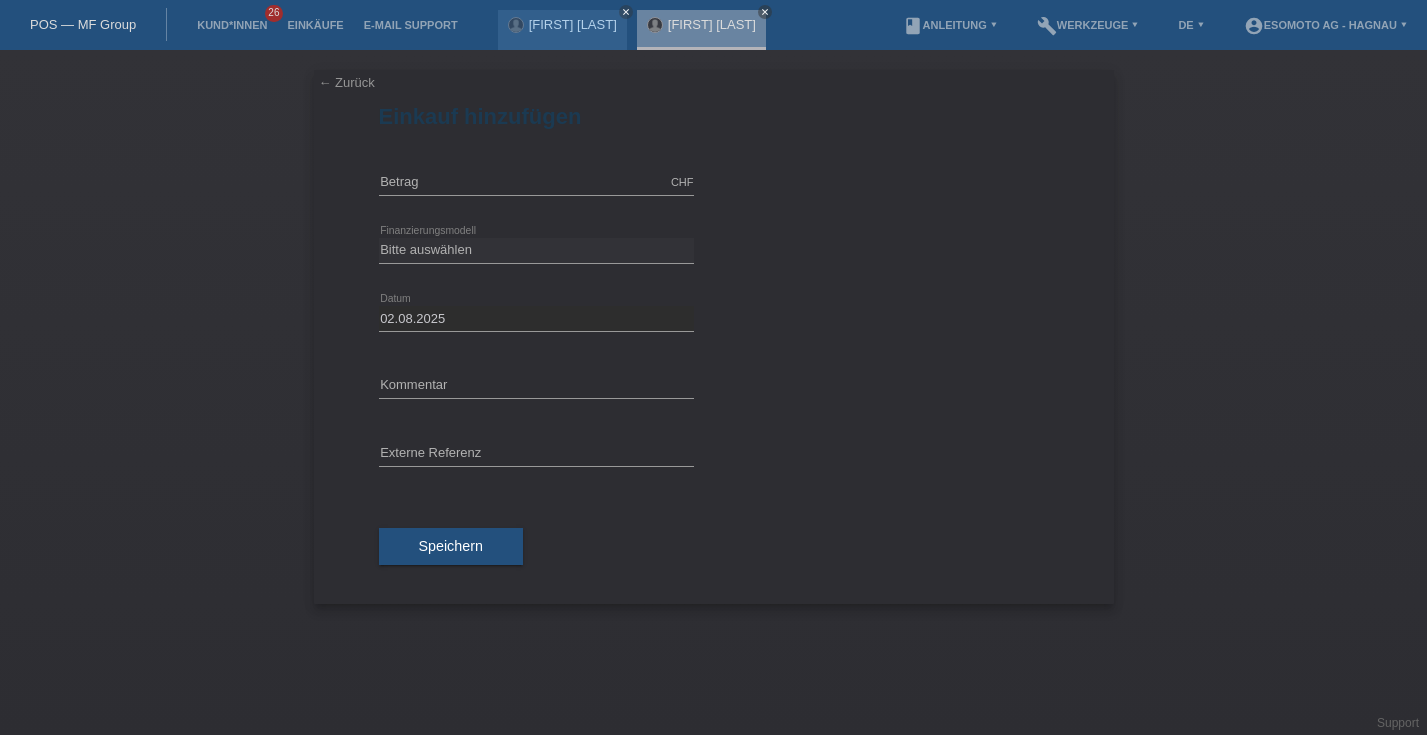 scroll, scrollTop: 0, scrollLeft: 0, axis: both 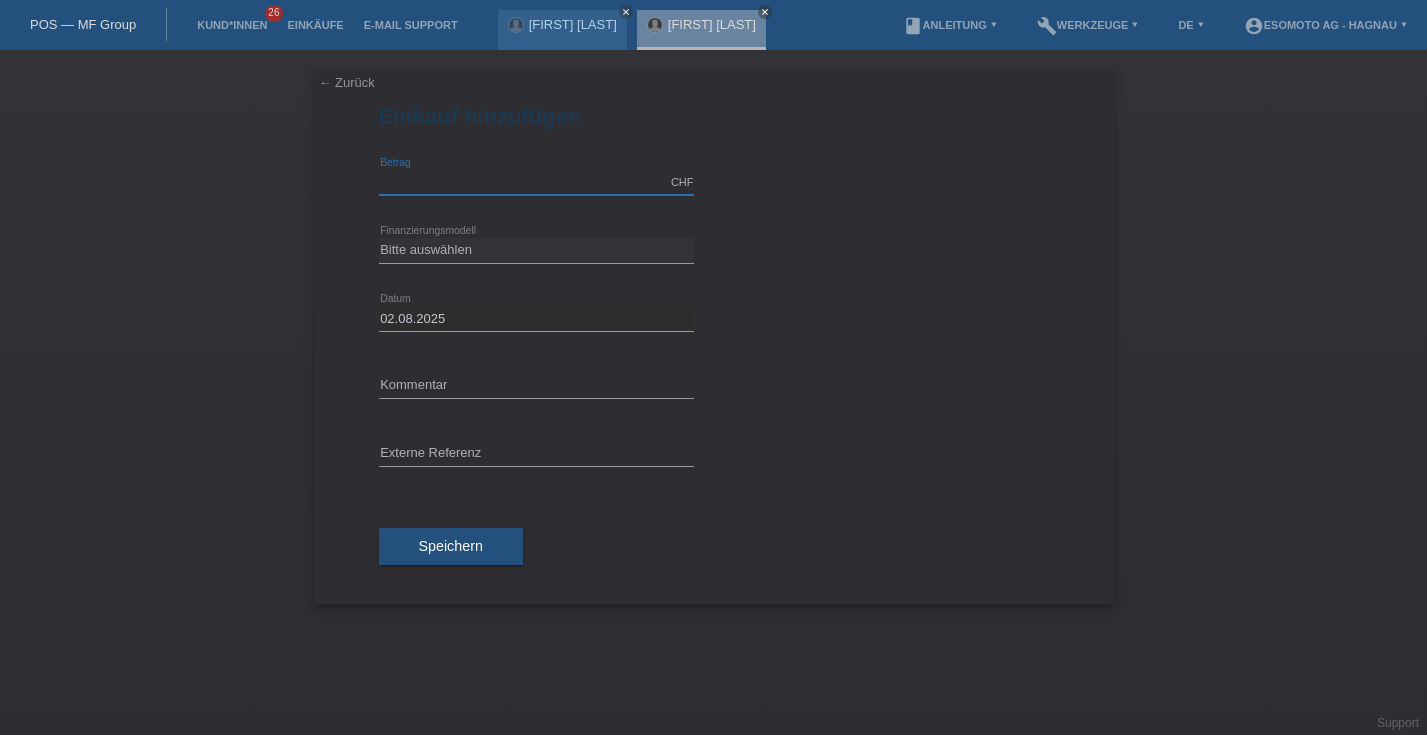 drag, startPoint x: 473, startPoint y: 185, endPoint x: 461, endPoint y: 198, distance: 17.691807 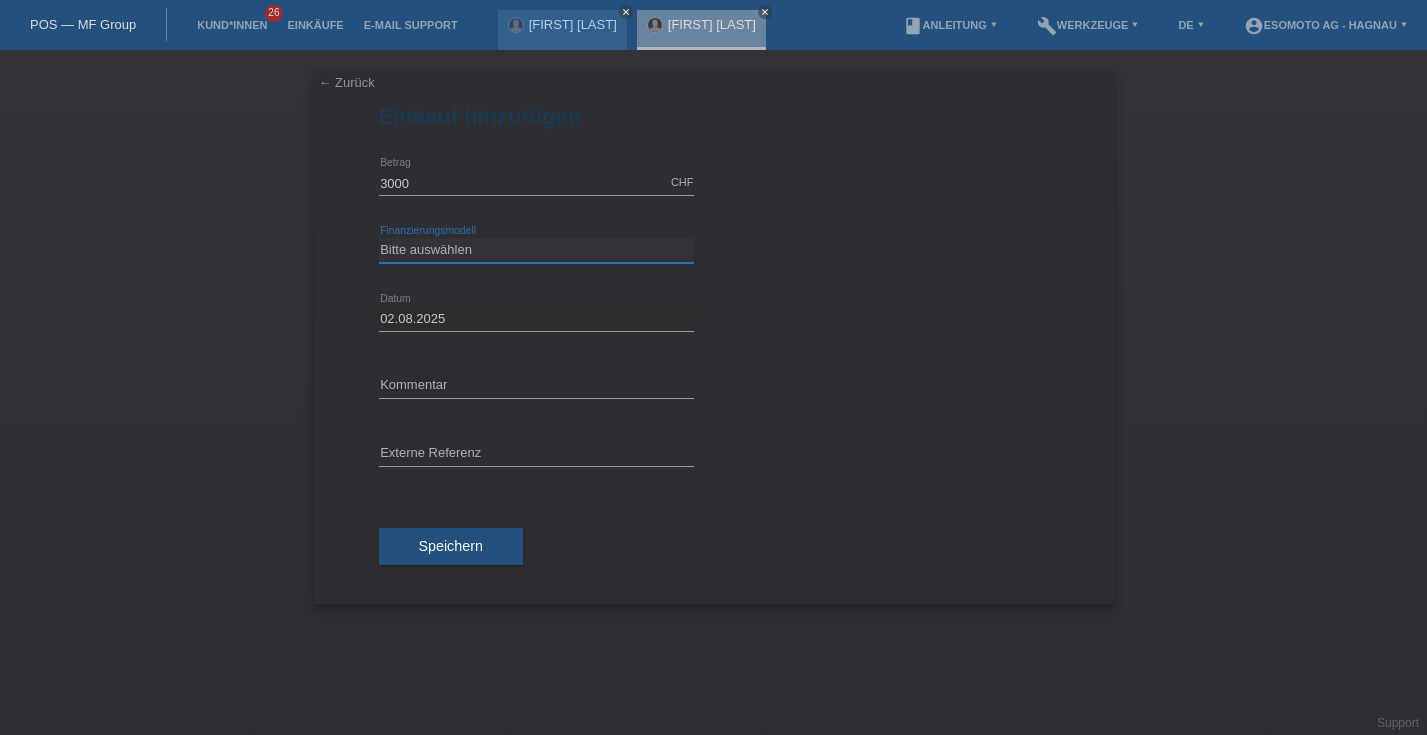 type on "3000.00" 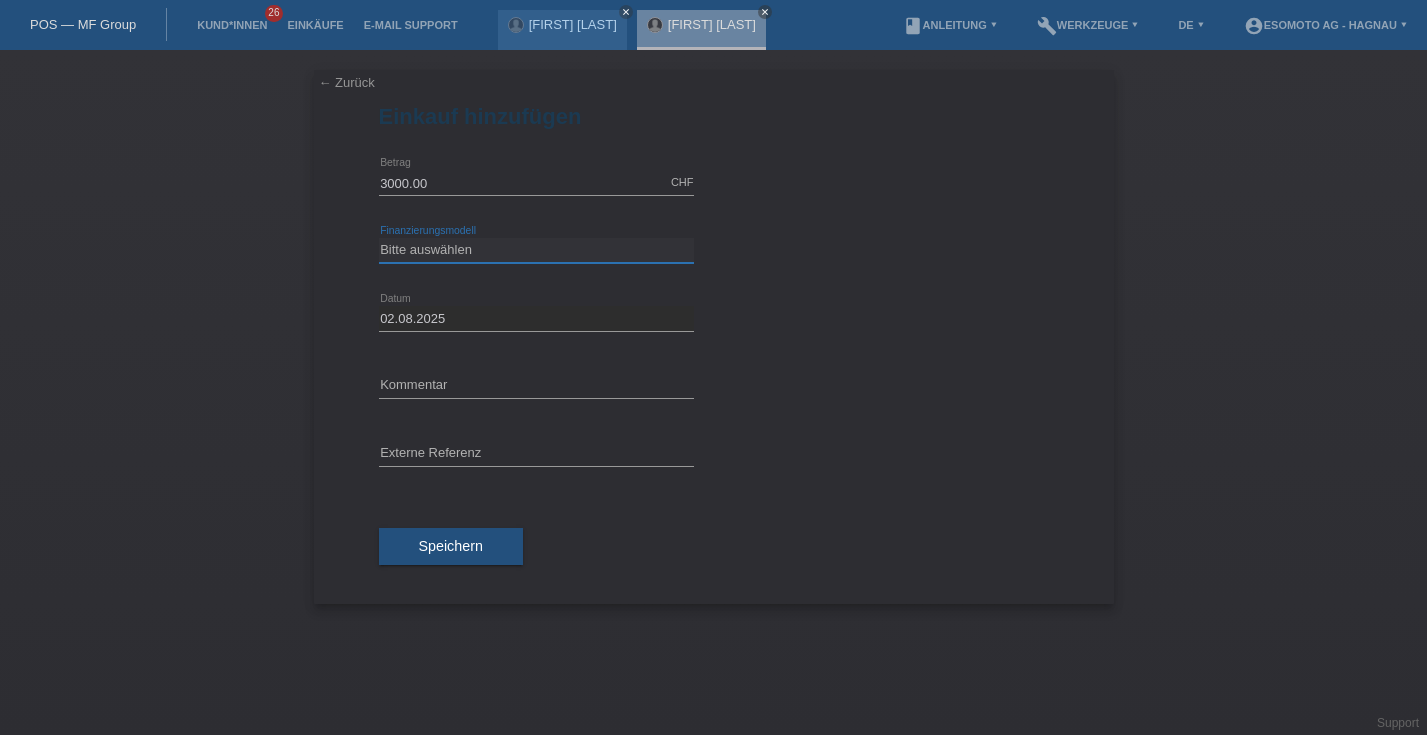 click on "Bitte auswählen
Fixe Raten
Kauf auf Rechnung mit Teilzahlungsoption" at bounding box center [536, 250] 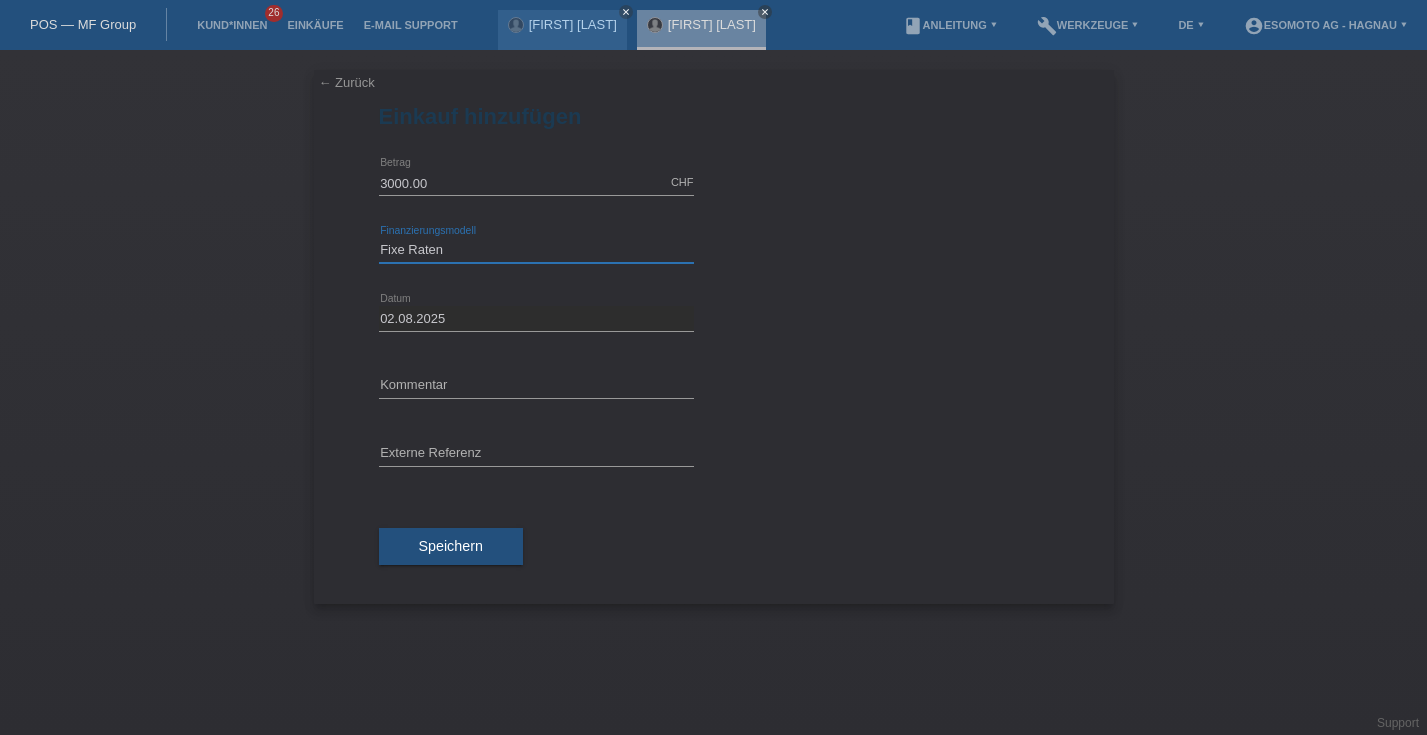 click on "Bitte auswählen
Fixe Raten
Kauf auf Rechnung mit Teilzahlungsoption" at bounding box center [536, 250] 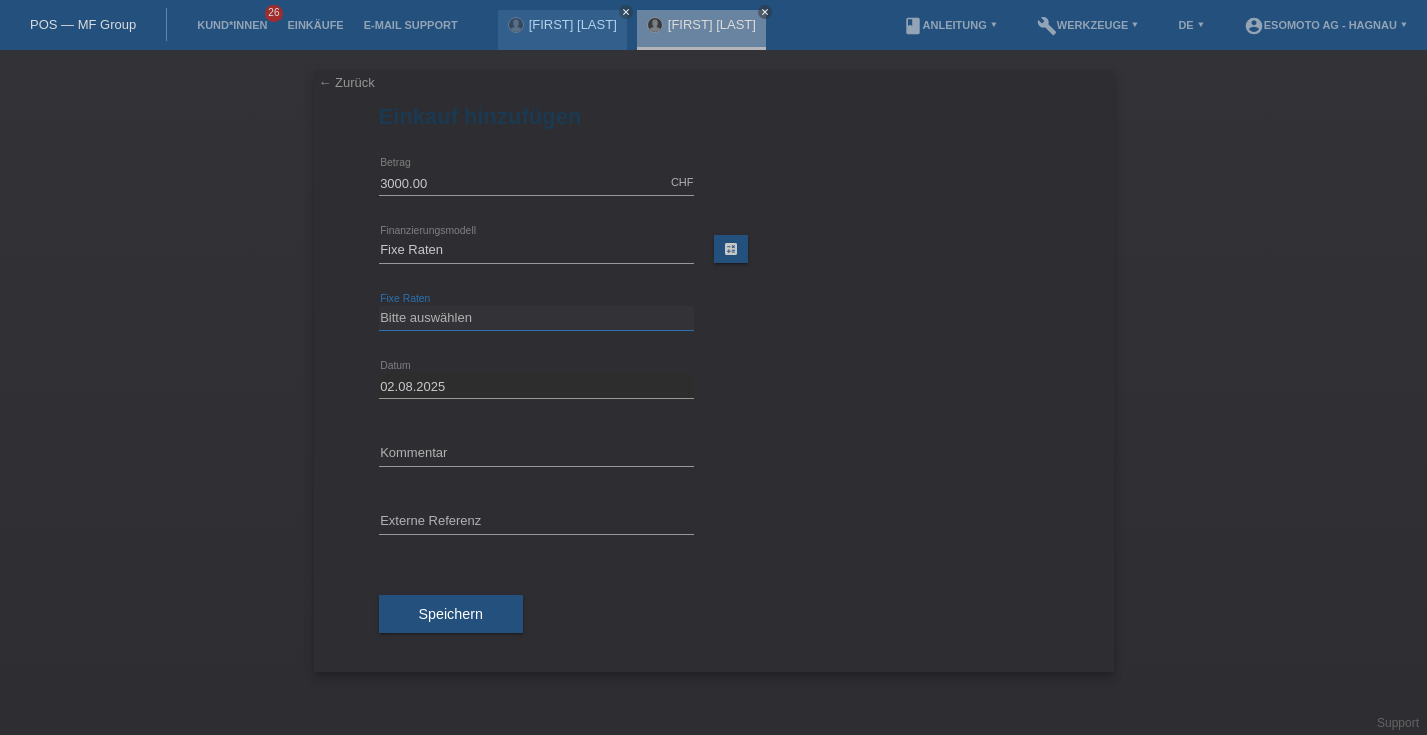click on "Bitte auswählen
12 Raten
24 Raten
36 Raten
48 Raten" at bounding box center [536, 318] 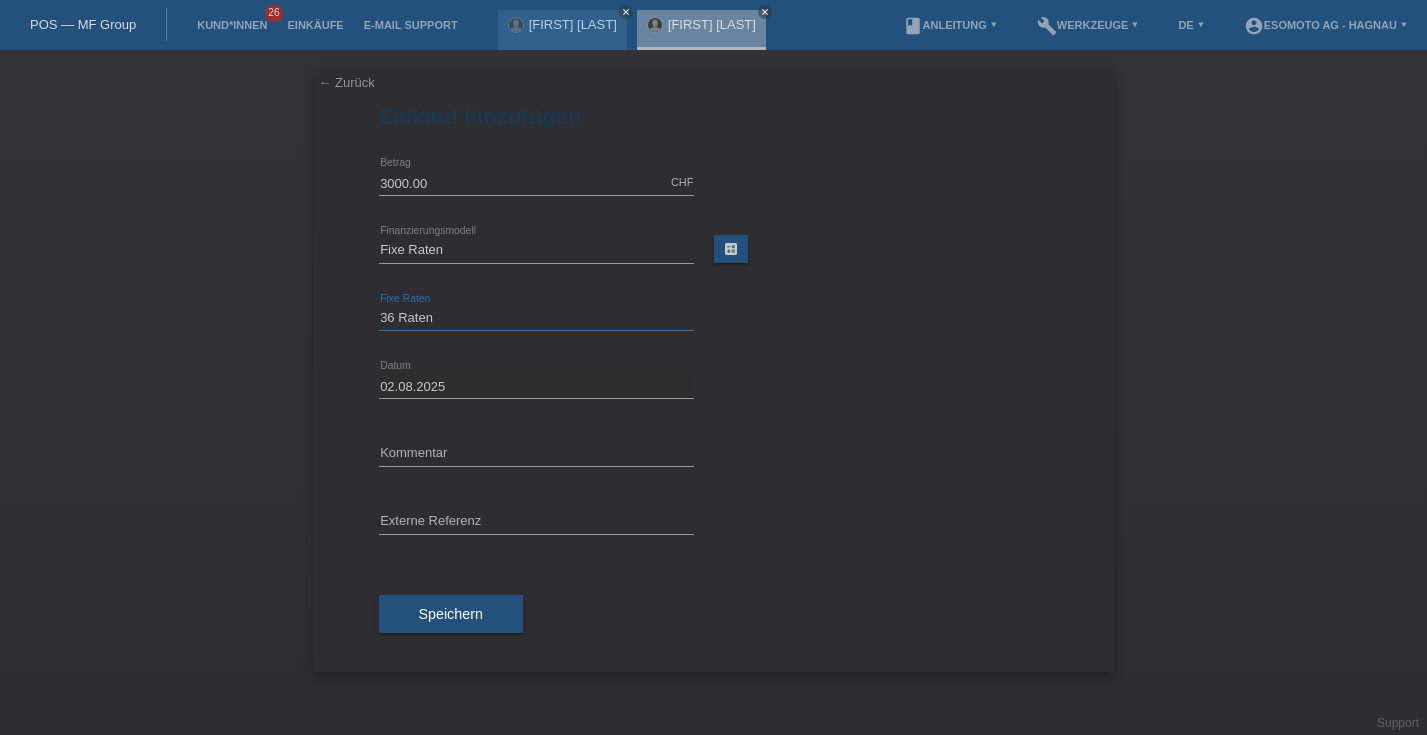 click on "Bitte auswählen
12 Raten
24 Raten
36 Raten
48 Raten" at bounding box center [536, 318] 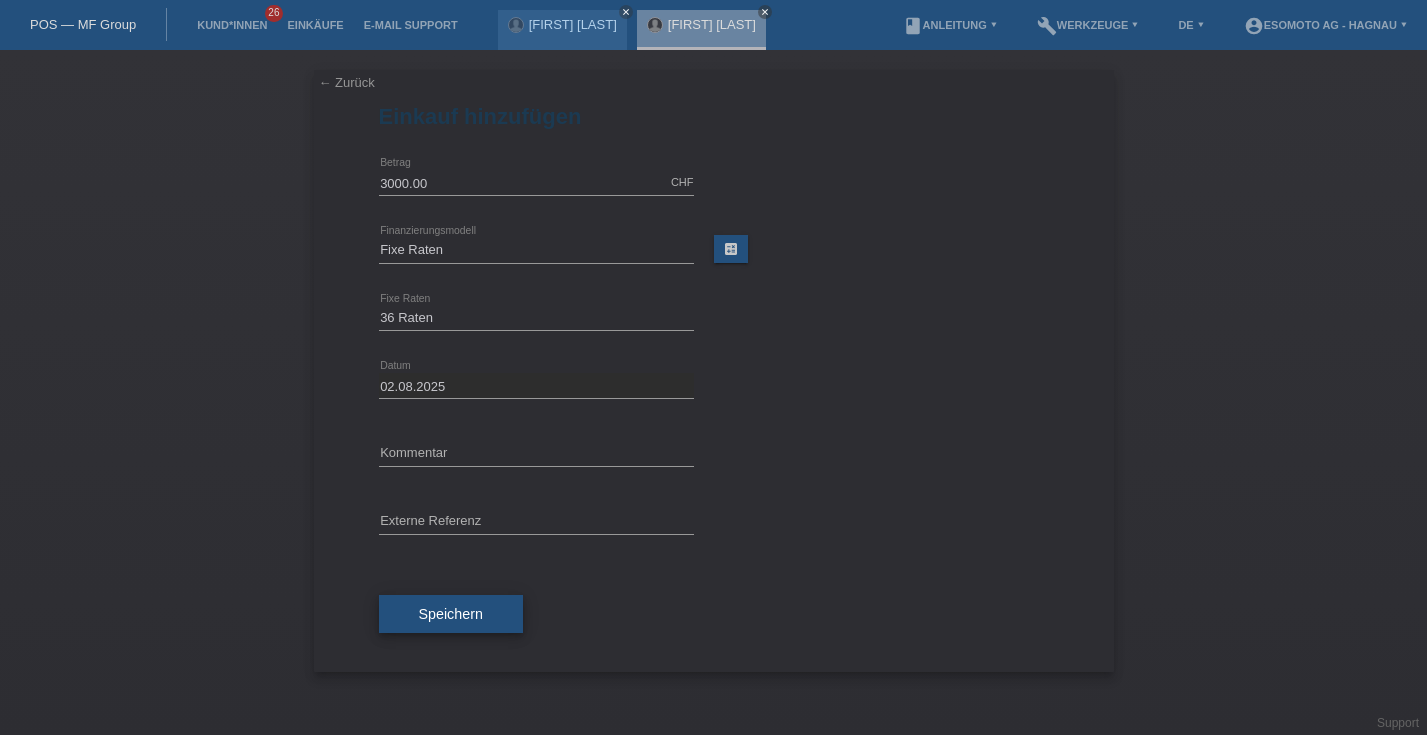 click on "Speichern" at bounding box center [451, 614] 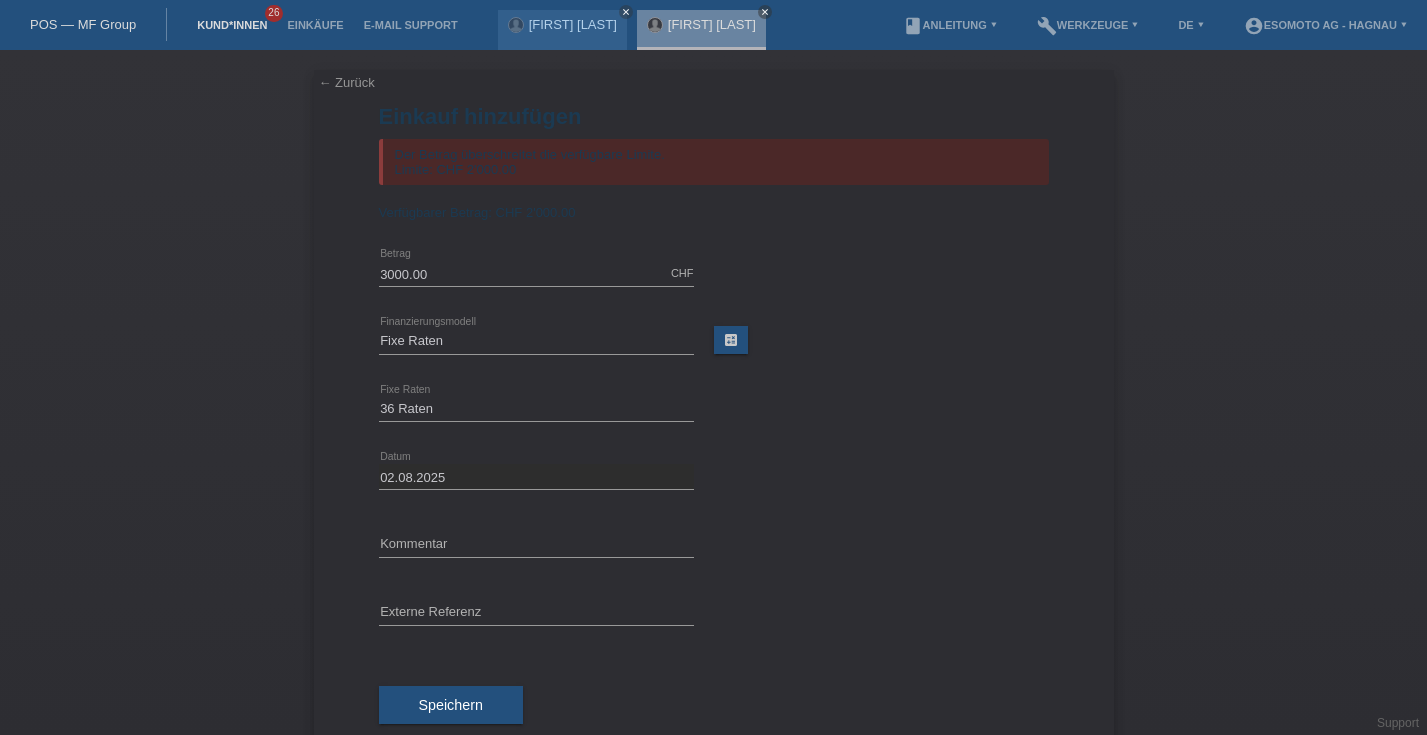 click on "Kund*innen" at bounding box center [232, 25] 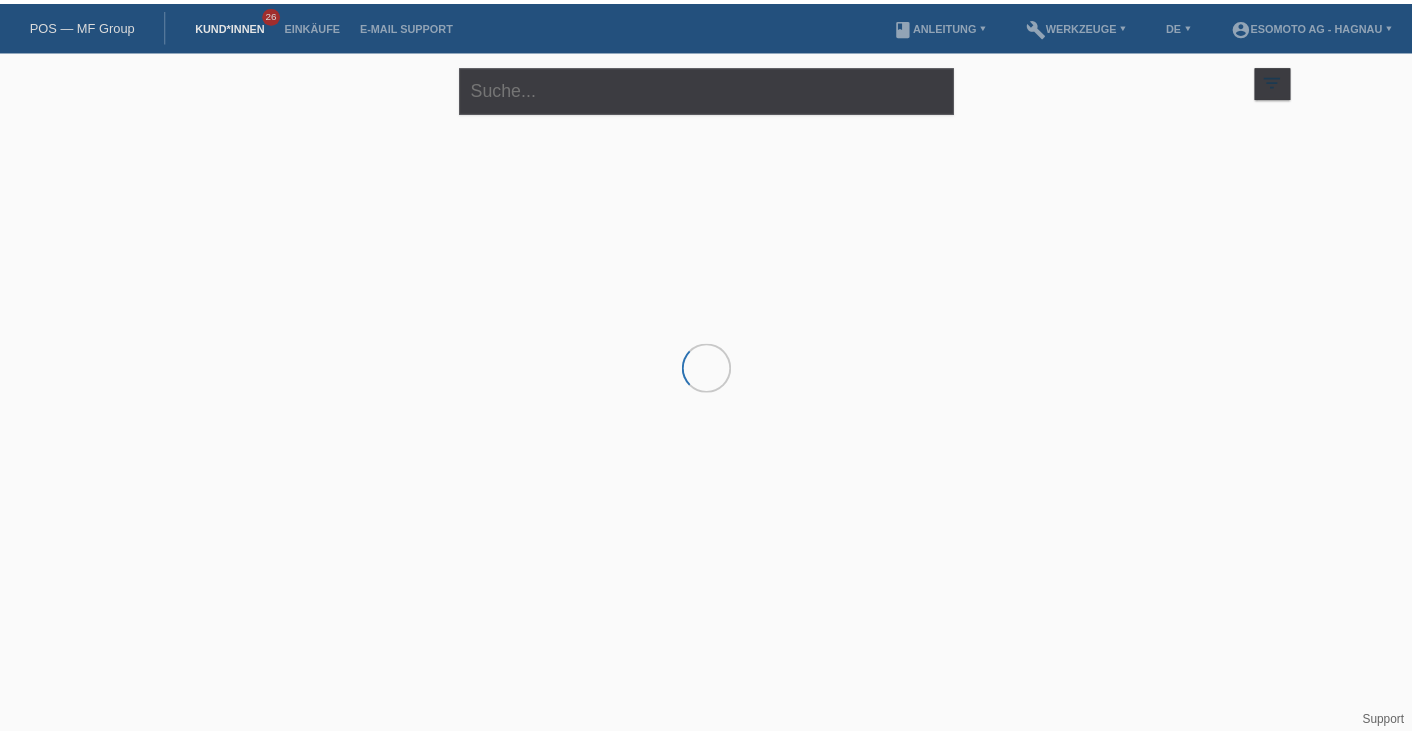 scroll, scrollTop: 0, scrollLeft: 0, axis: both 